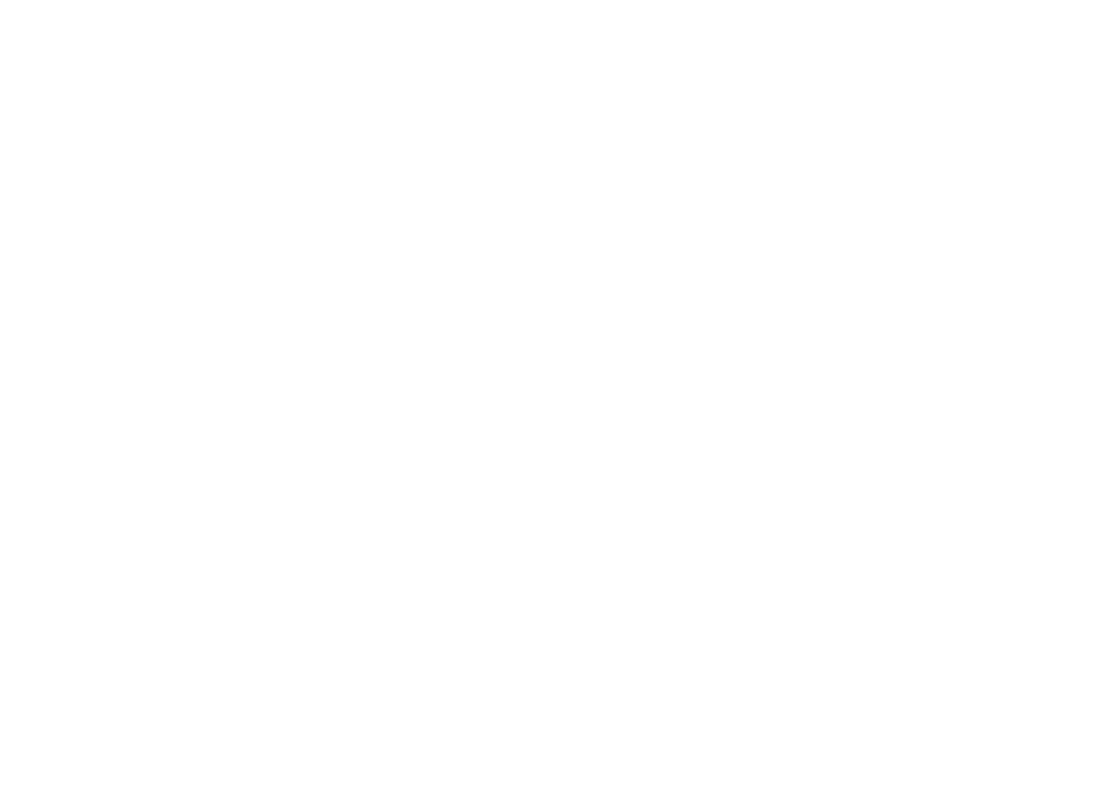 scroll, scrollTop: 0, scrollLeft: 0, axis: both 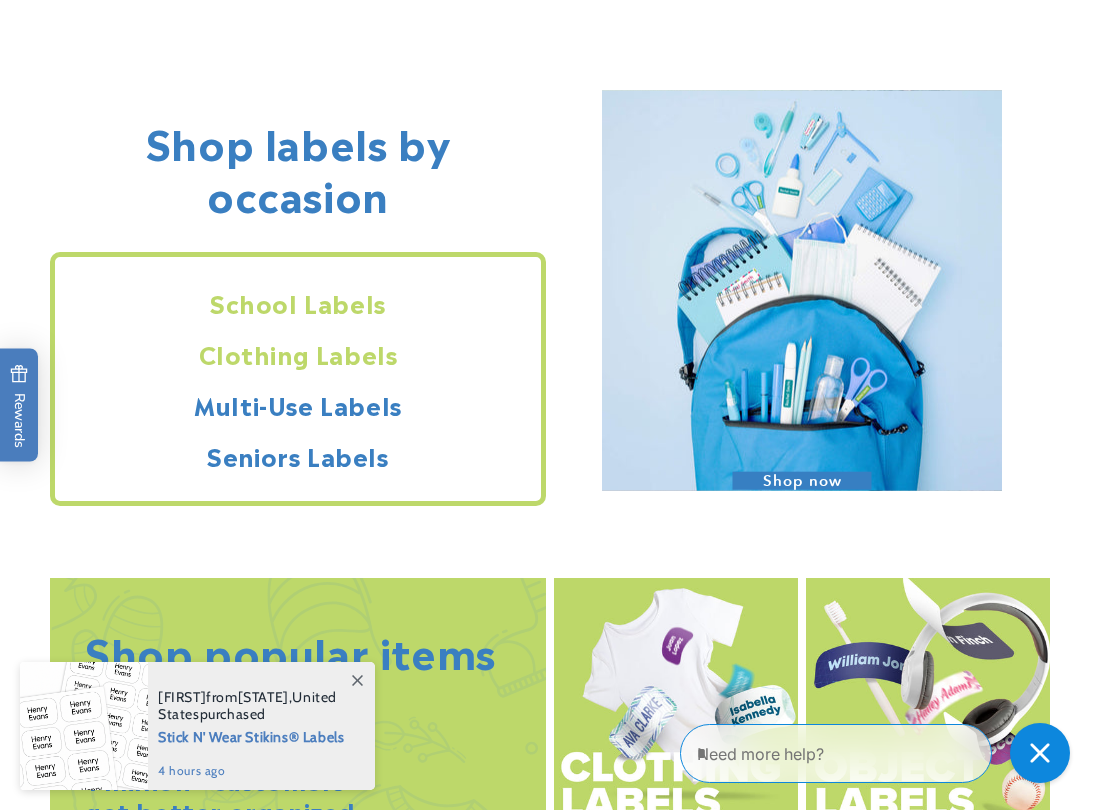 click on "Clothing Labels" at bounding box center [298, 353] 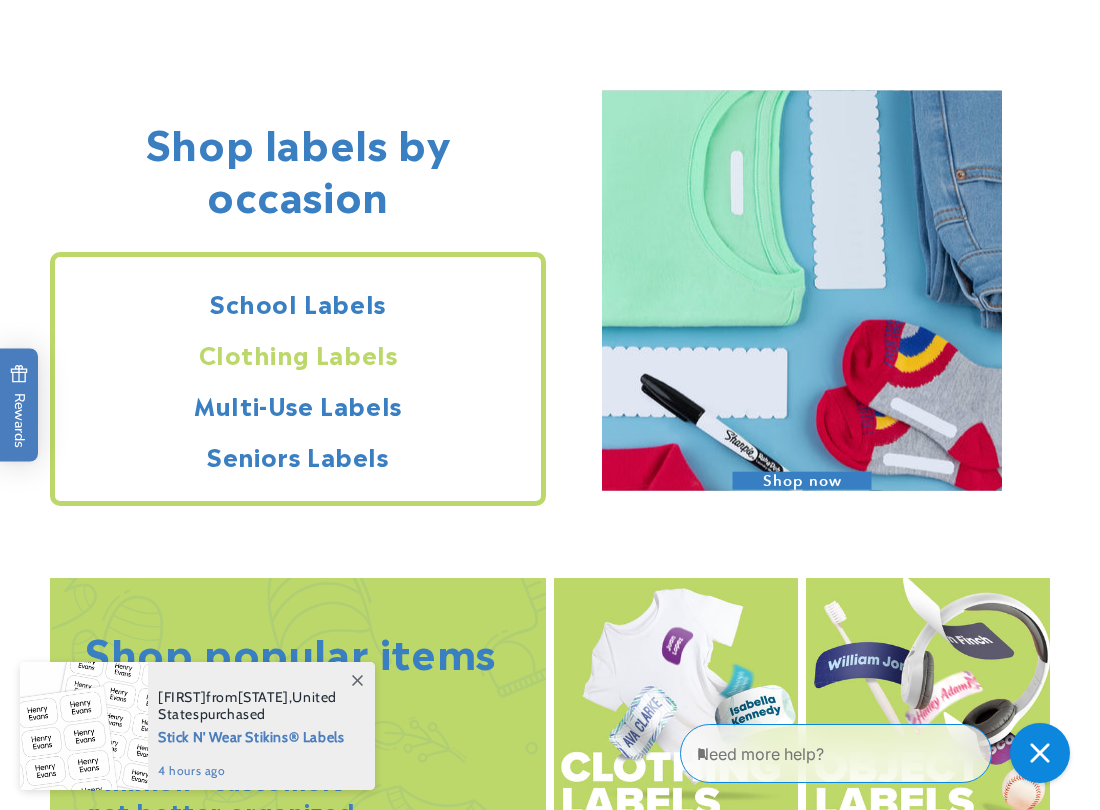 click on "Clothing Labels" at bounding box center (298, 353) 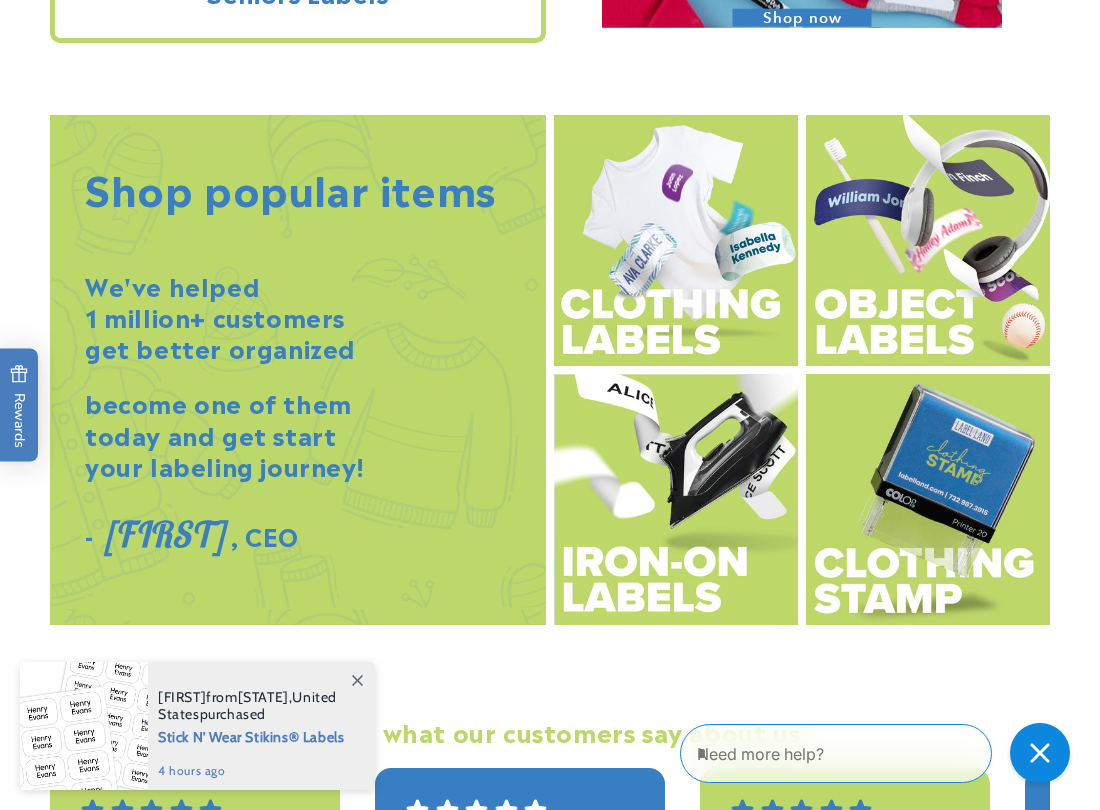 scroll, scrollTop: 2040, scrollLeft: 0, axis: vertical 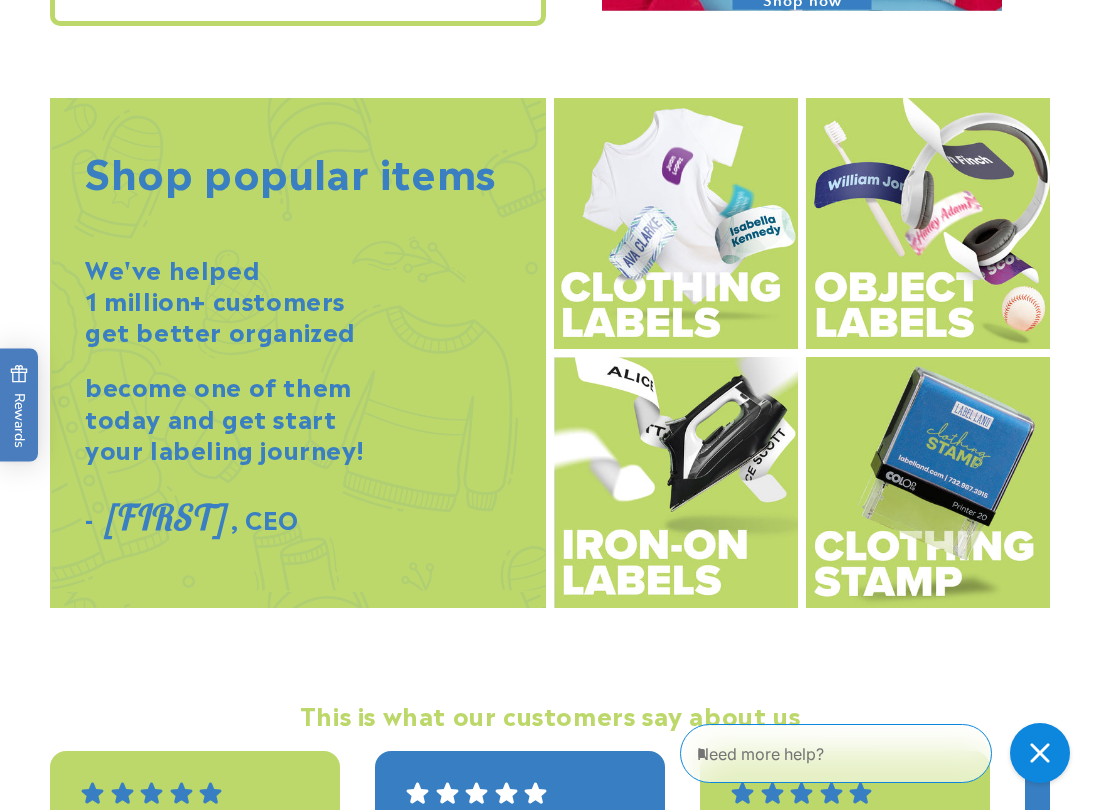 click at bounding box center [676, 223] 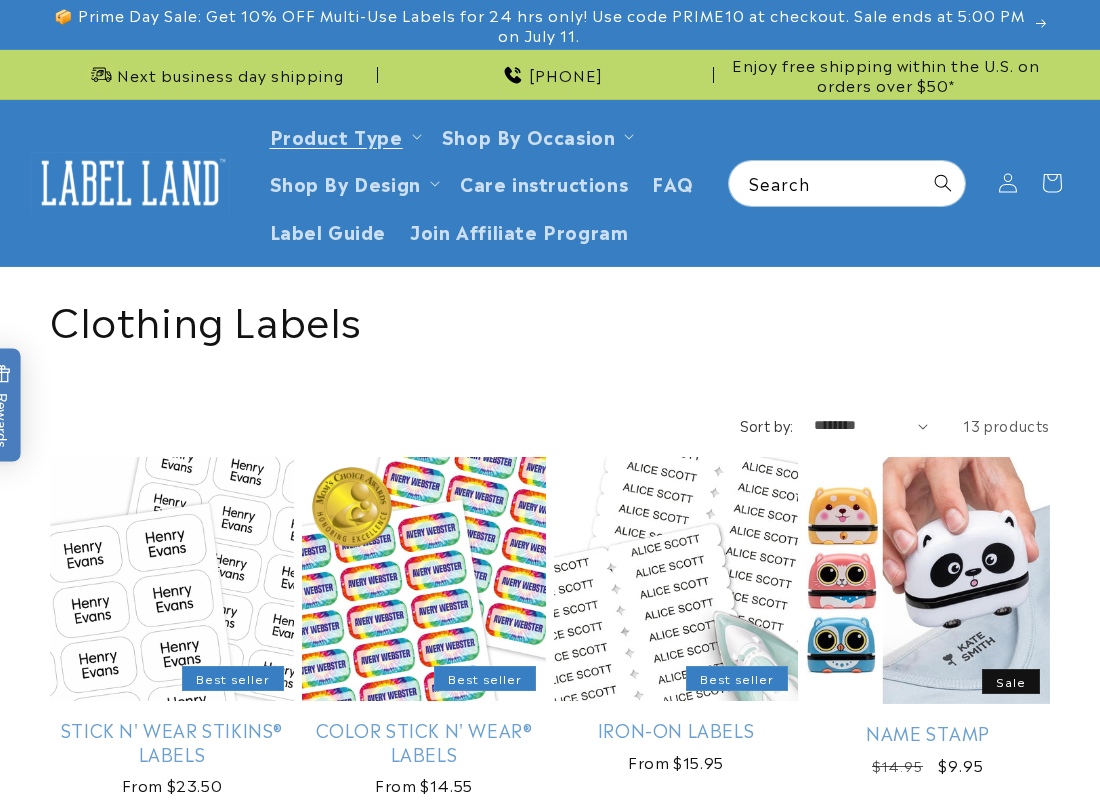 scroll, scrollTop: 0, scrollLeft: 0, axis: both 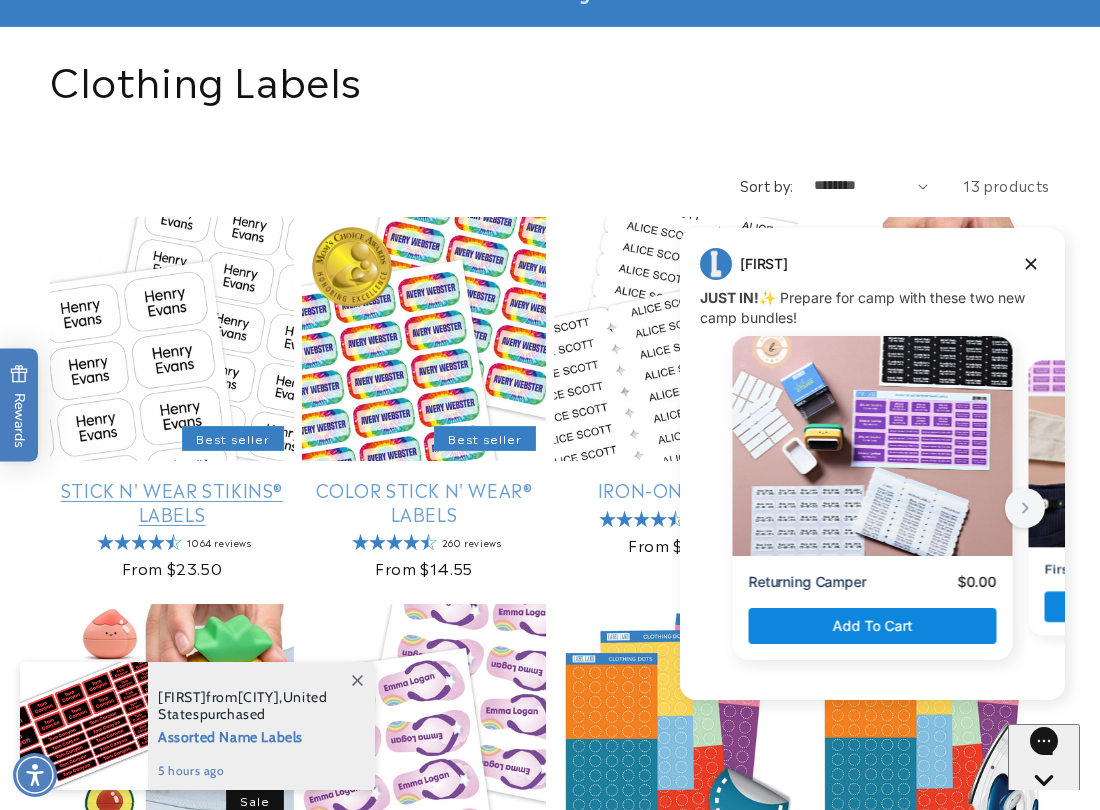 click on "Stick N' Wear Stikins® Labels" at bounding box center (172, 501) 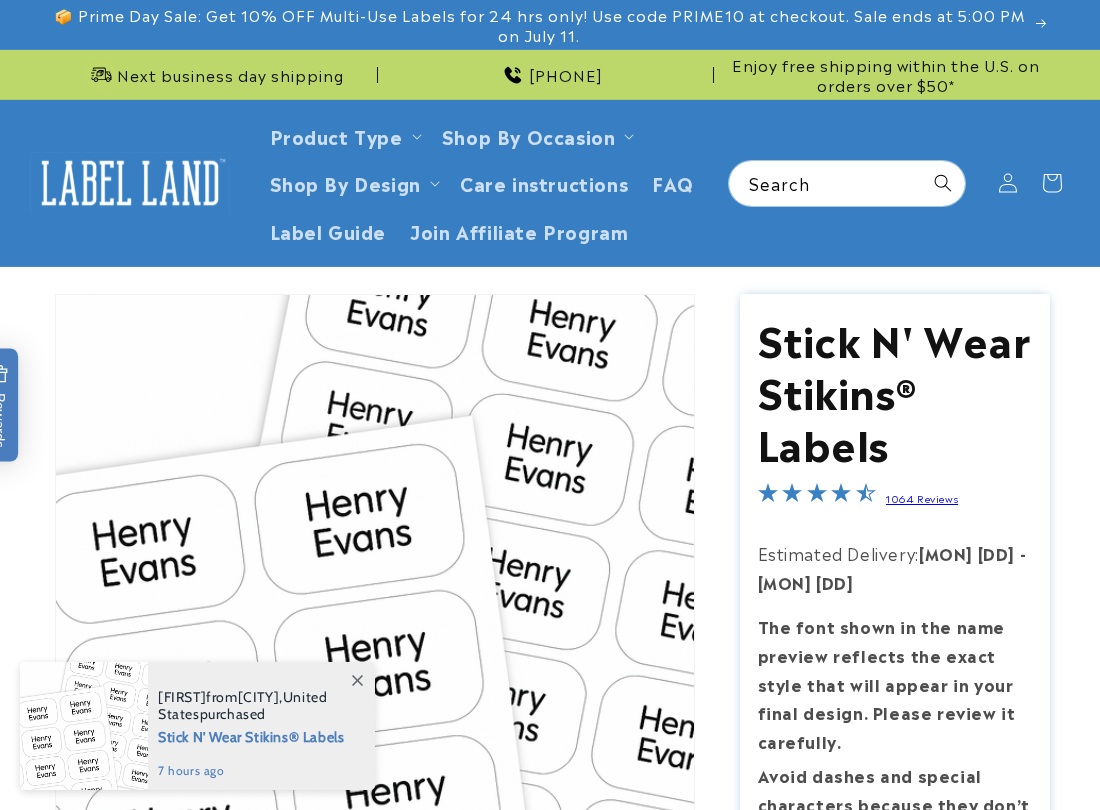 scroll, scrollTop: 0, scrollLeft: 0, axis: both 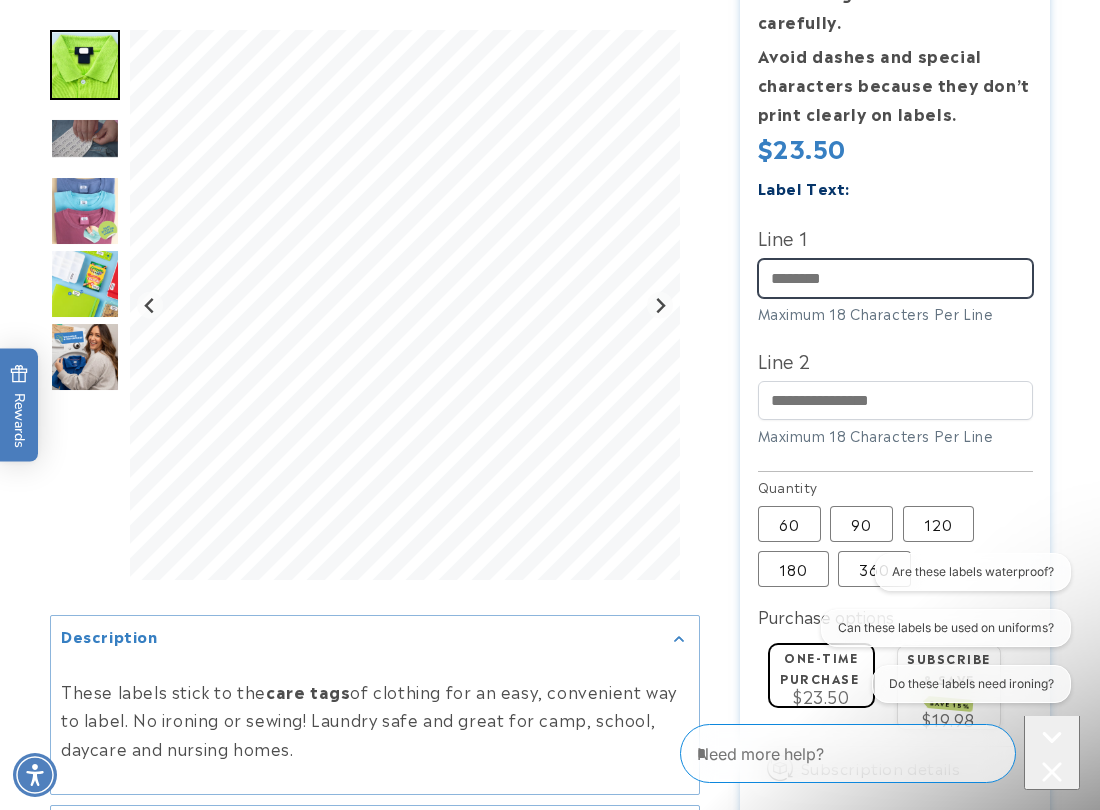 click on "Line 1" at bounding box center (895, 278) 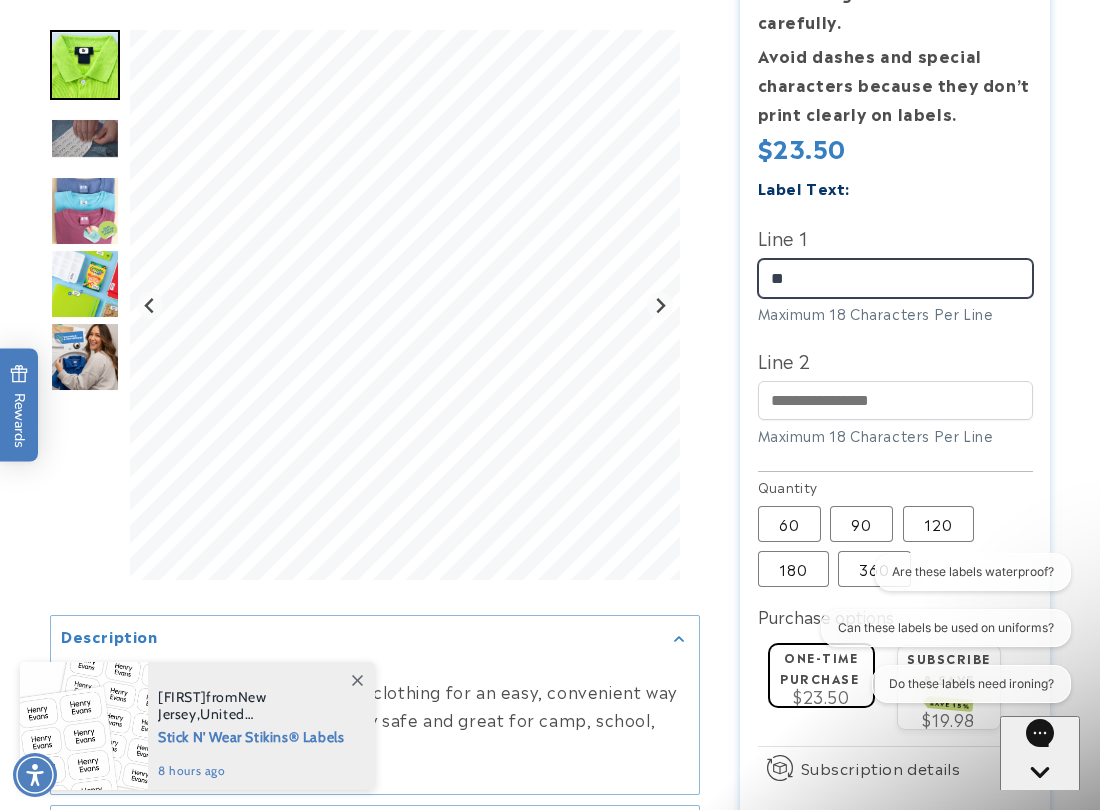 type on "*" 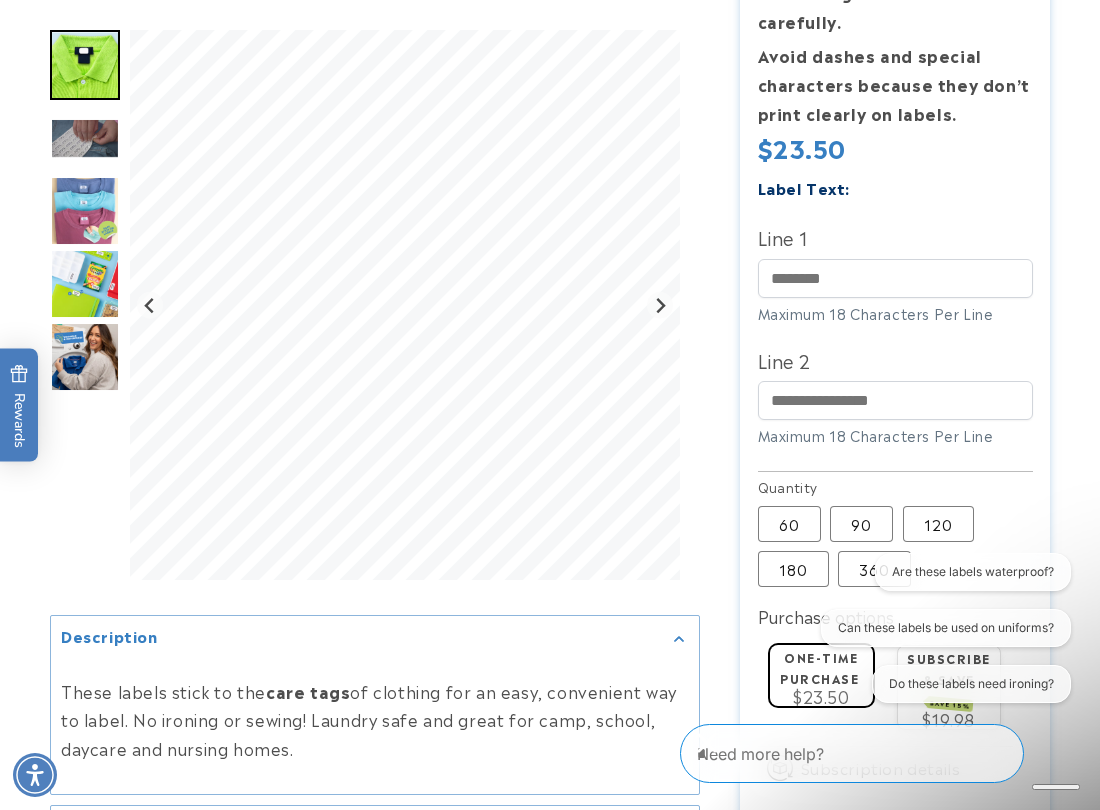 click at bounding box center (375, 310) 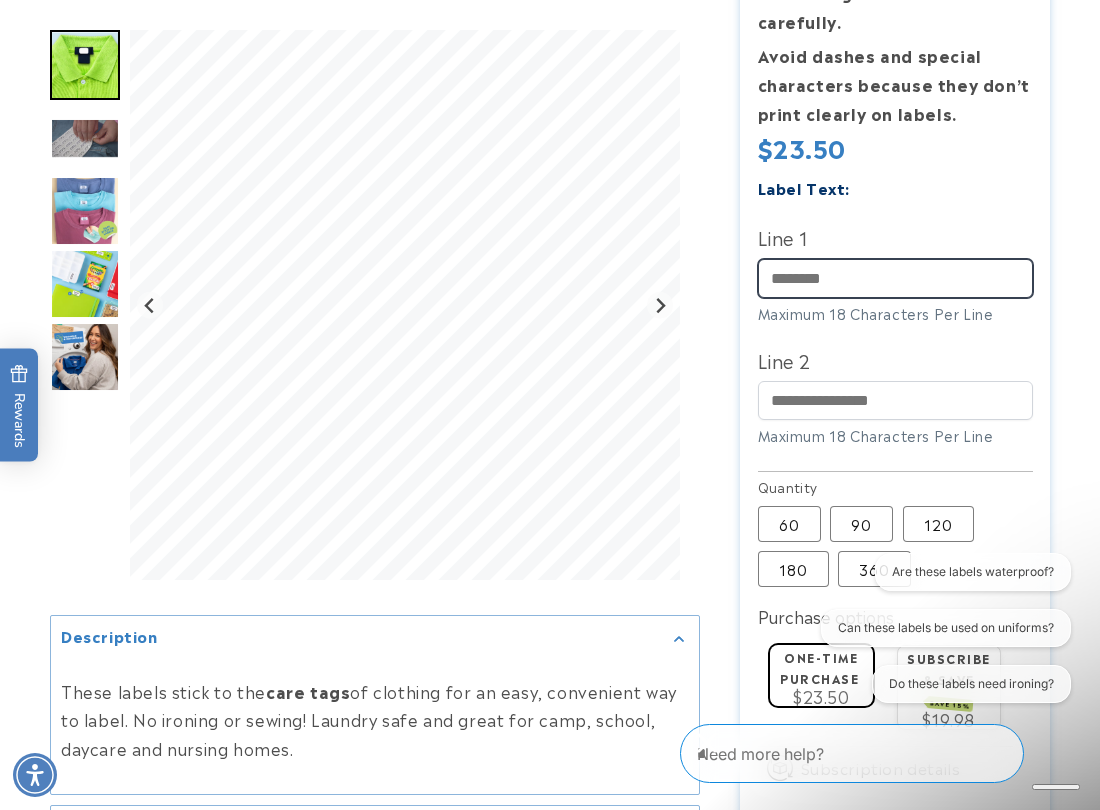 click on "Line 1" at bounding box center [895, 278] 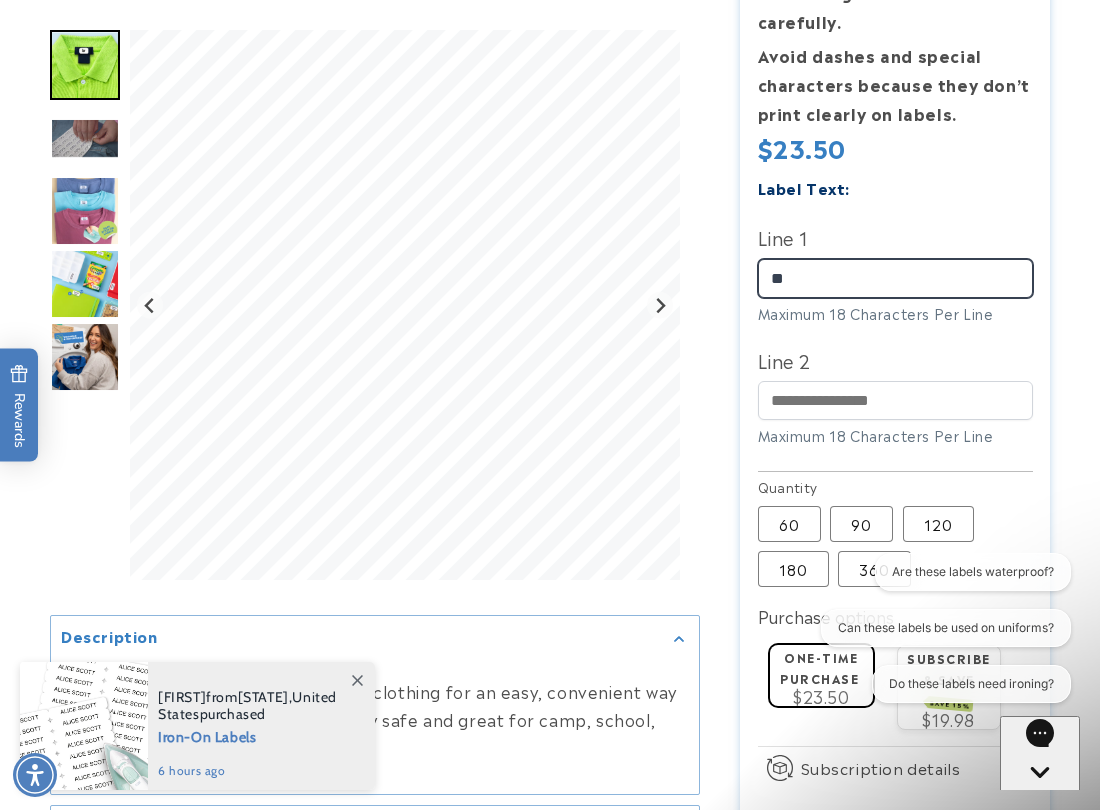 type on "*" 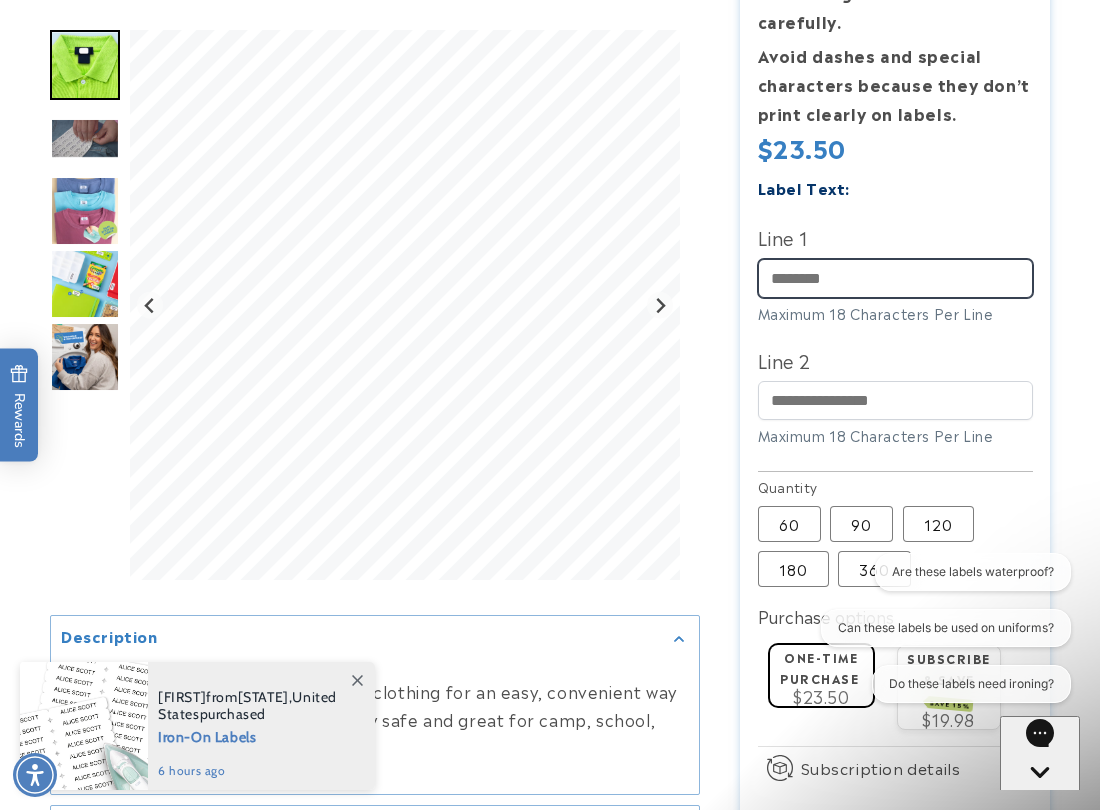 type on "*" 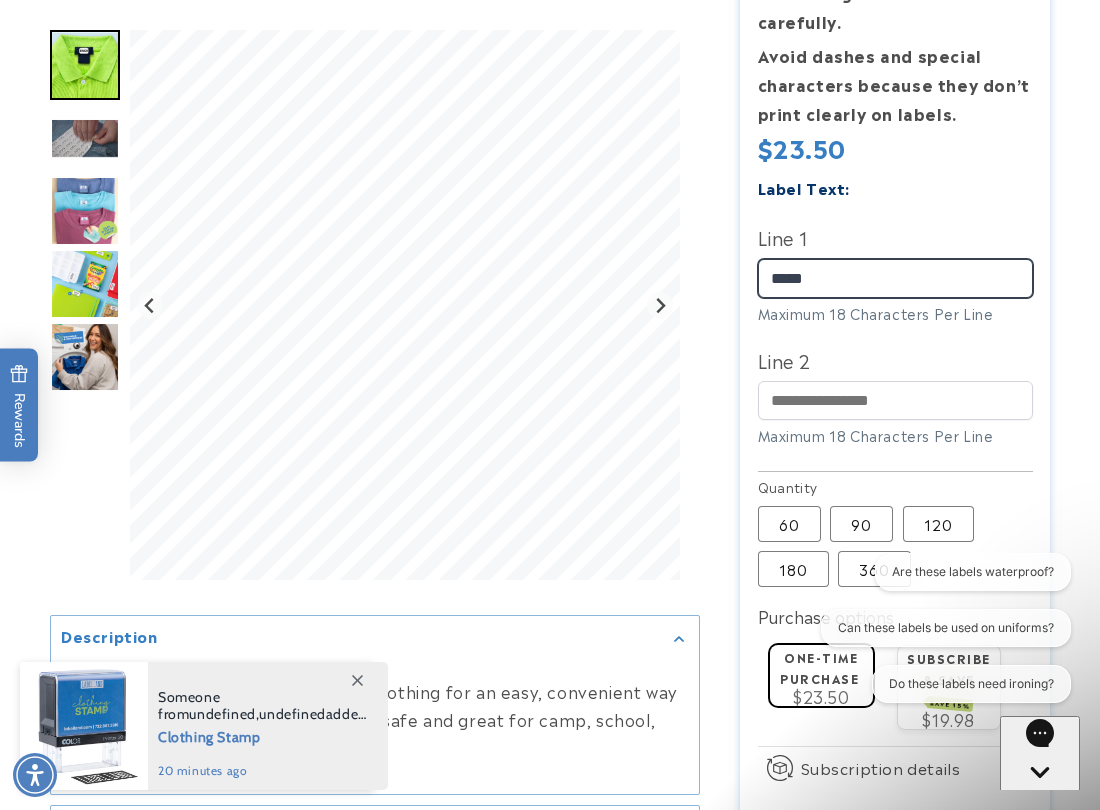 type on "*****" 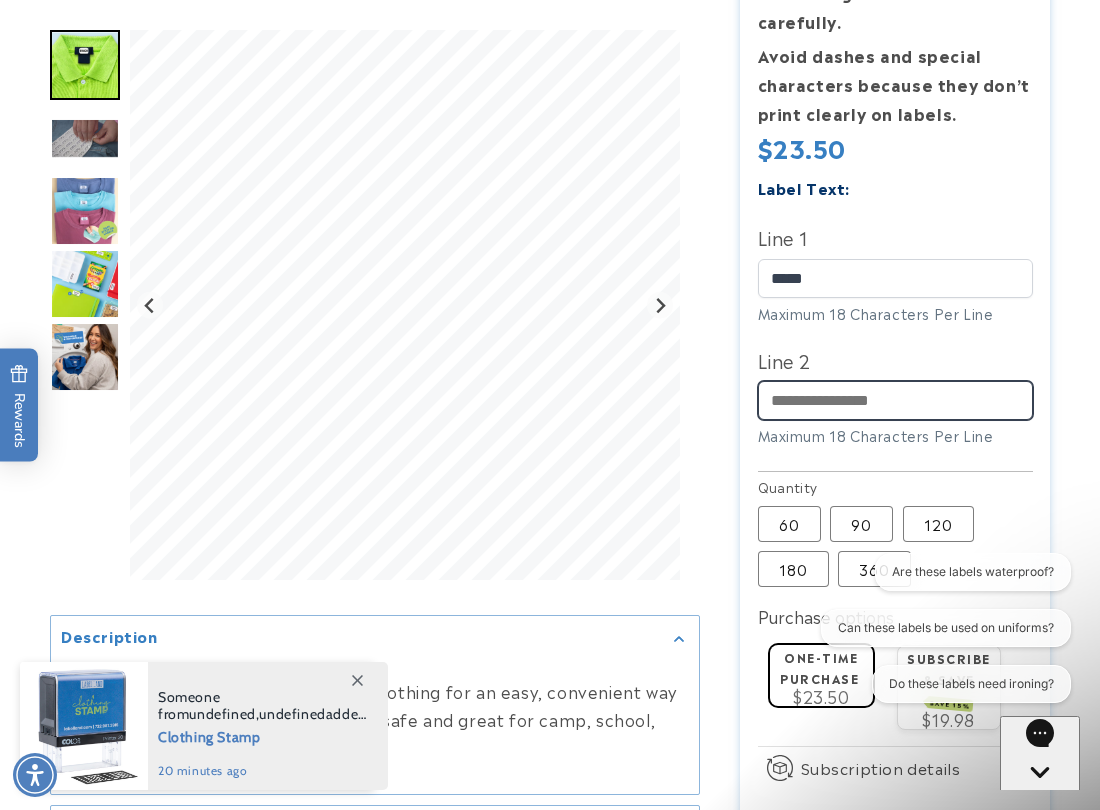 click on "Line 2" at bounding box center (895, 400) 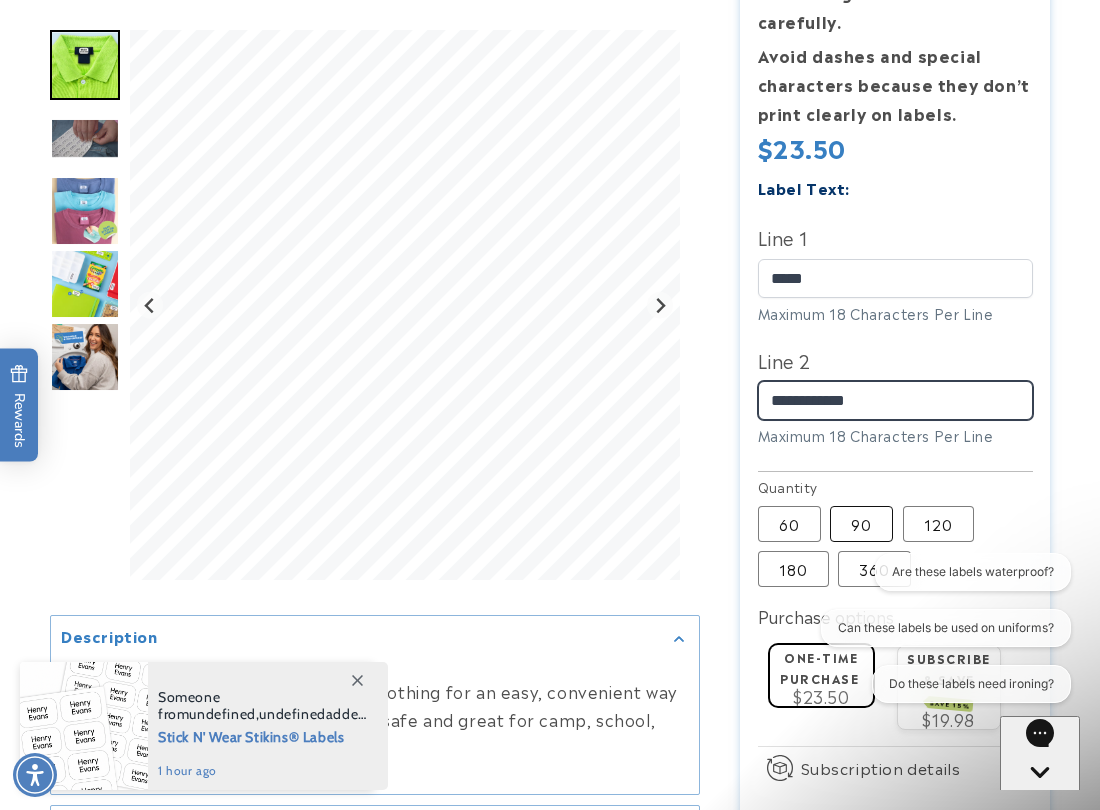 type on "**********" 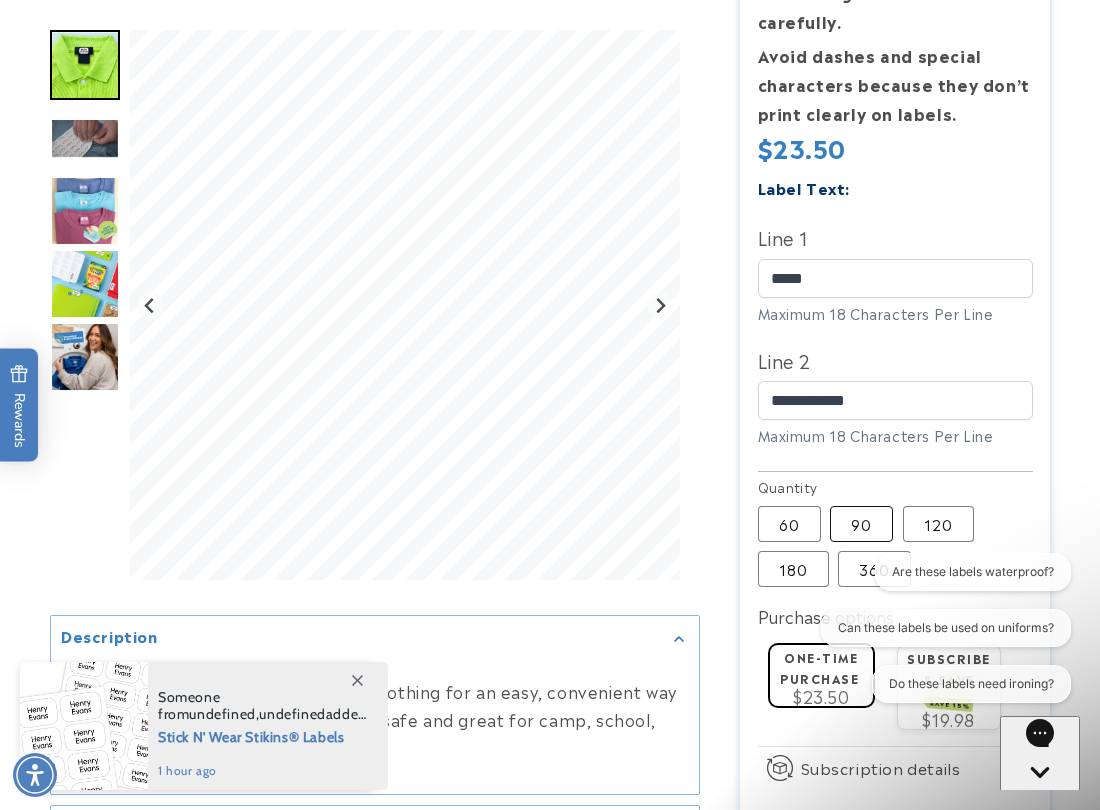 click on "90 Variant sold out or unavailable" at bounding box center [861, 524] 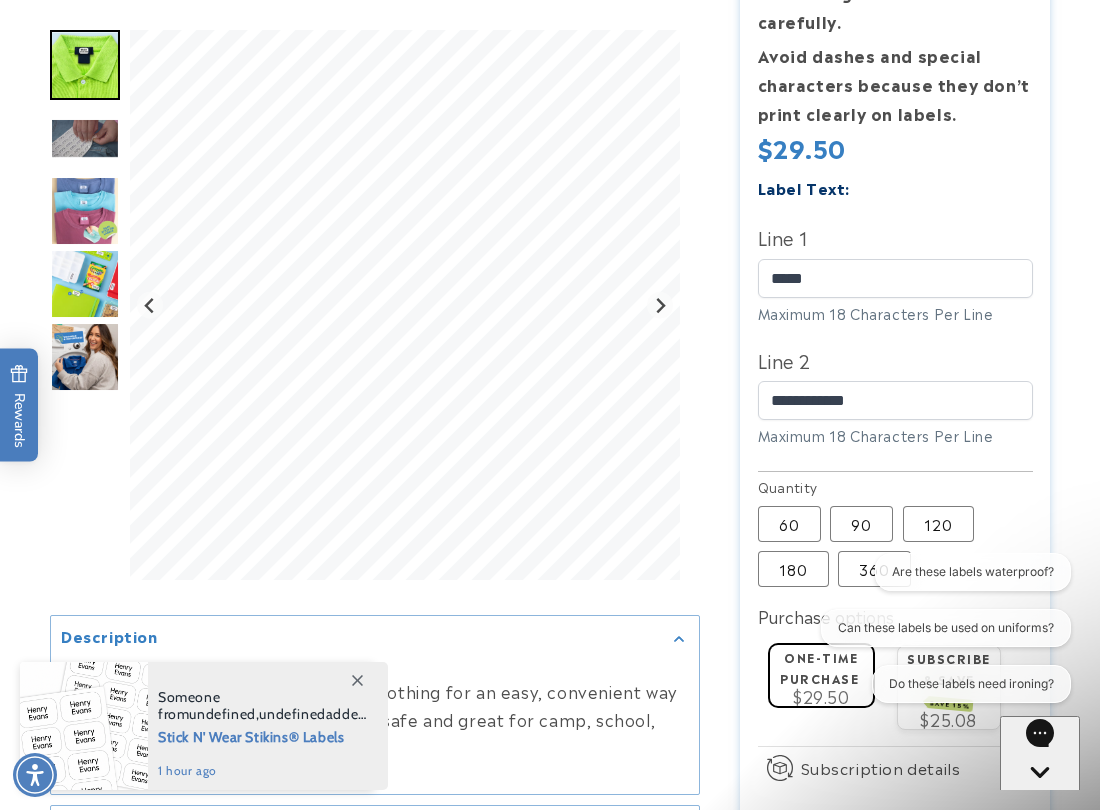 type 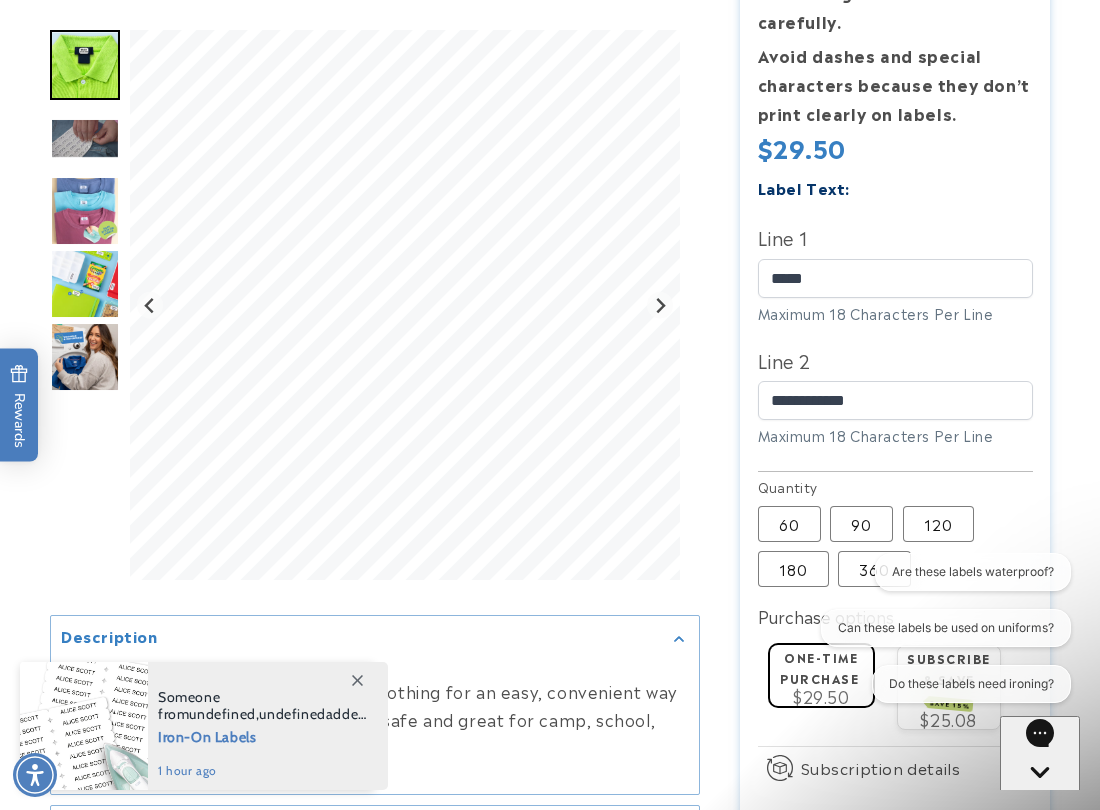 click on "Are these labels waterproof? Can these labels be used on uniforms? Do these labels need ironing?" at bounding box center [935, 632] 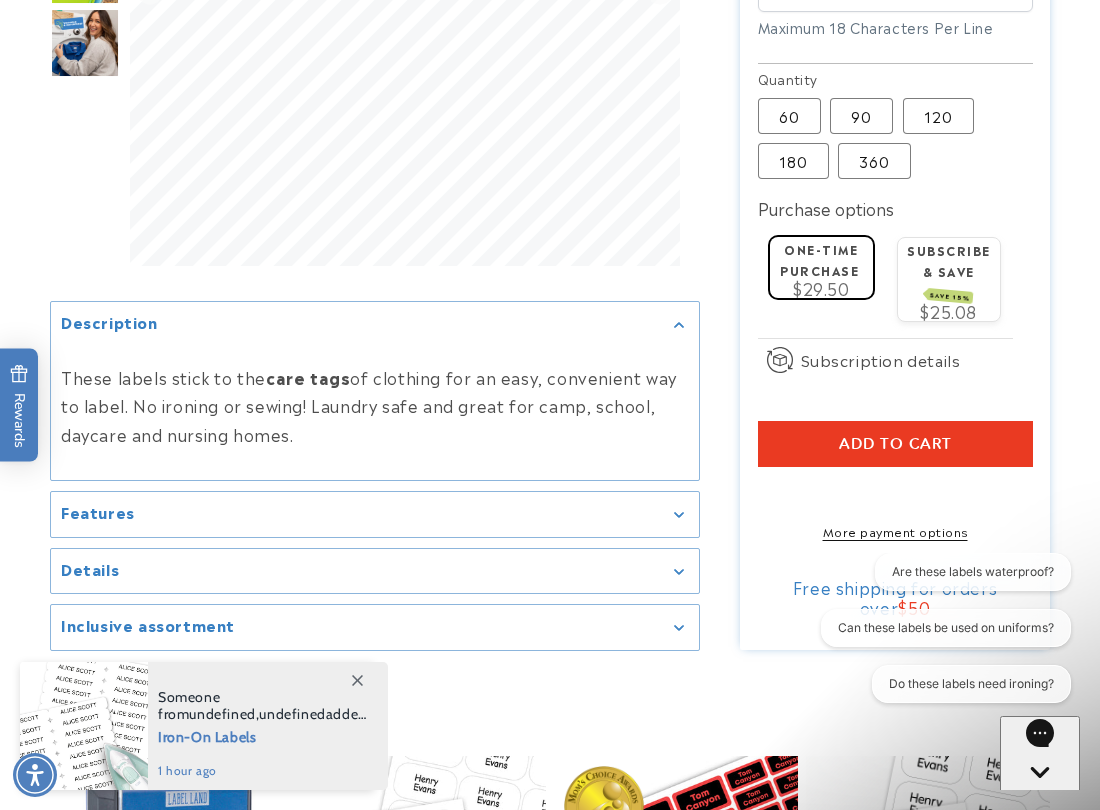 scroll, scrollTop: 1160, scrollLeft: 0, axis: vertical 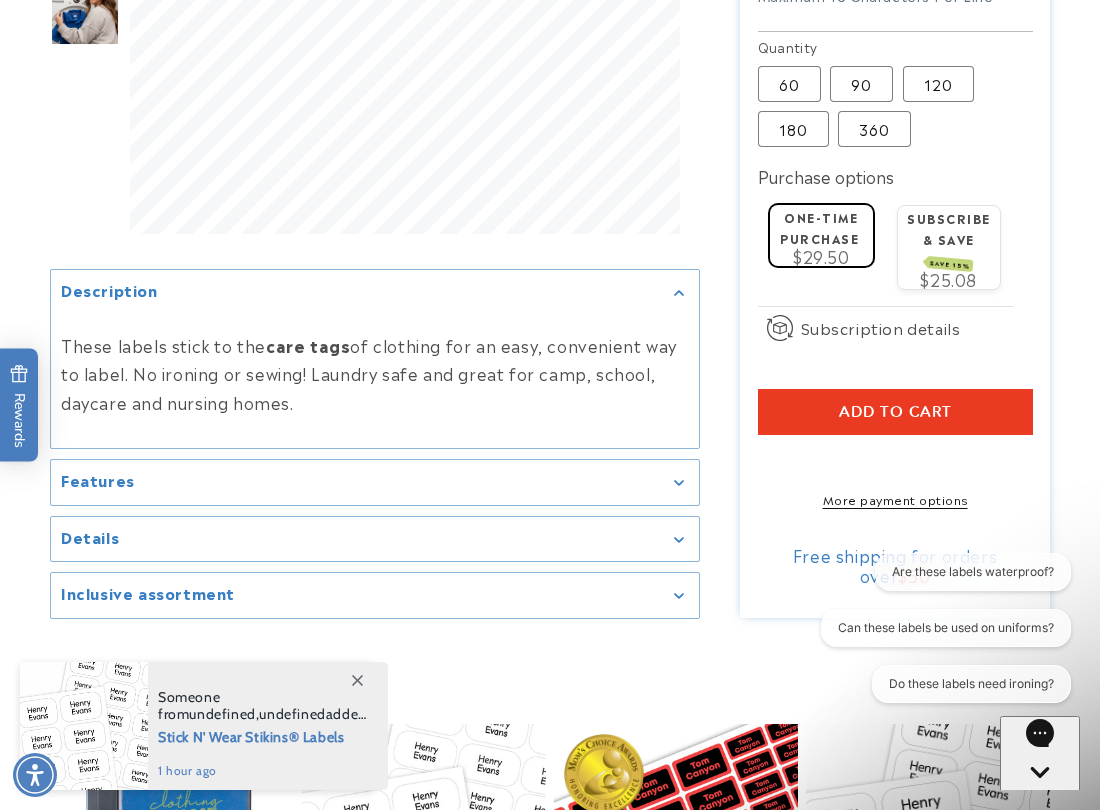 click on "SAVE 15%" 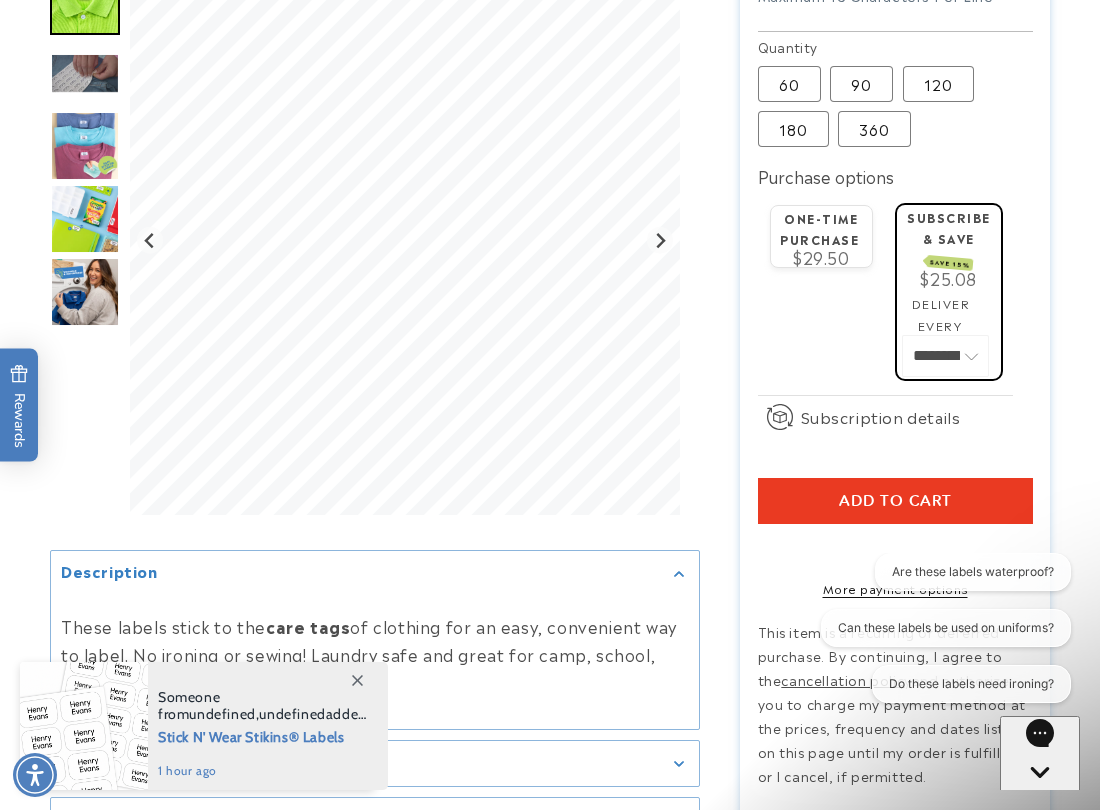 click on "One-time purchase" 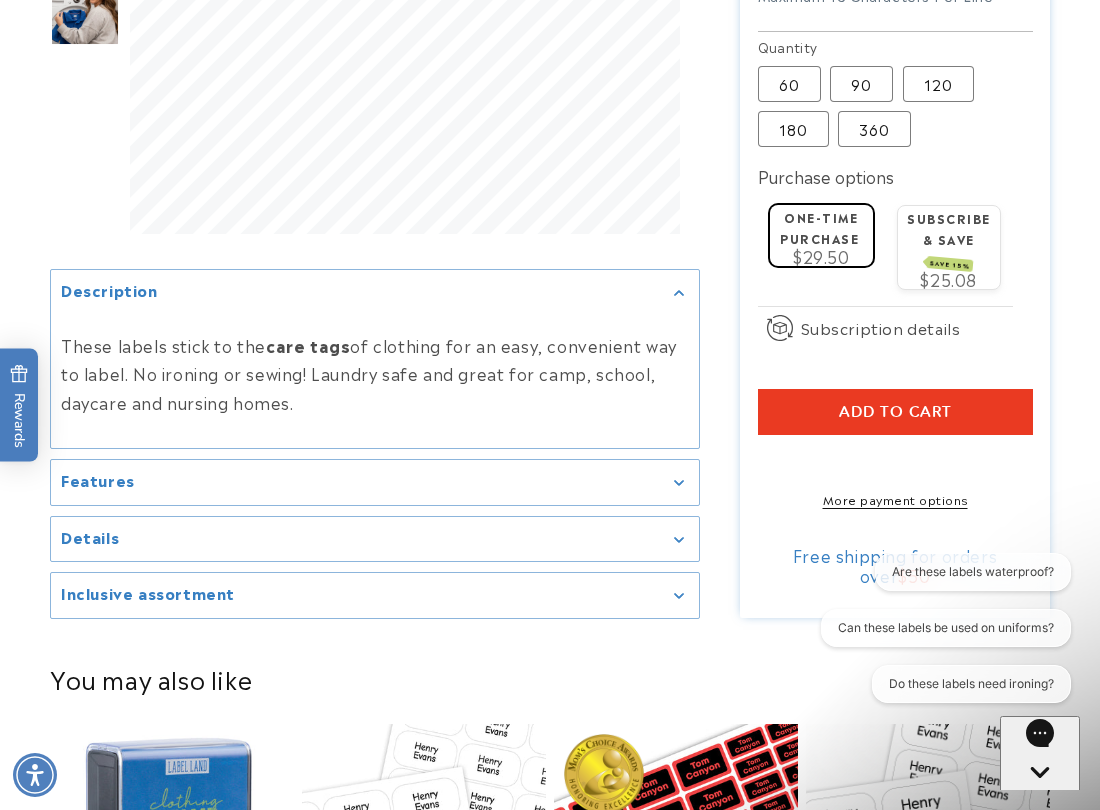 click on "Features" at bounding box center (375, 482) 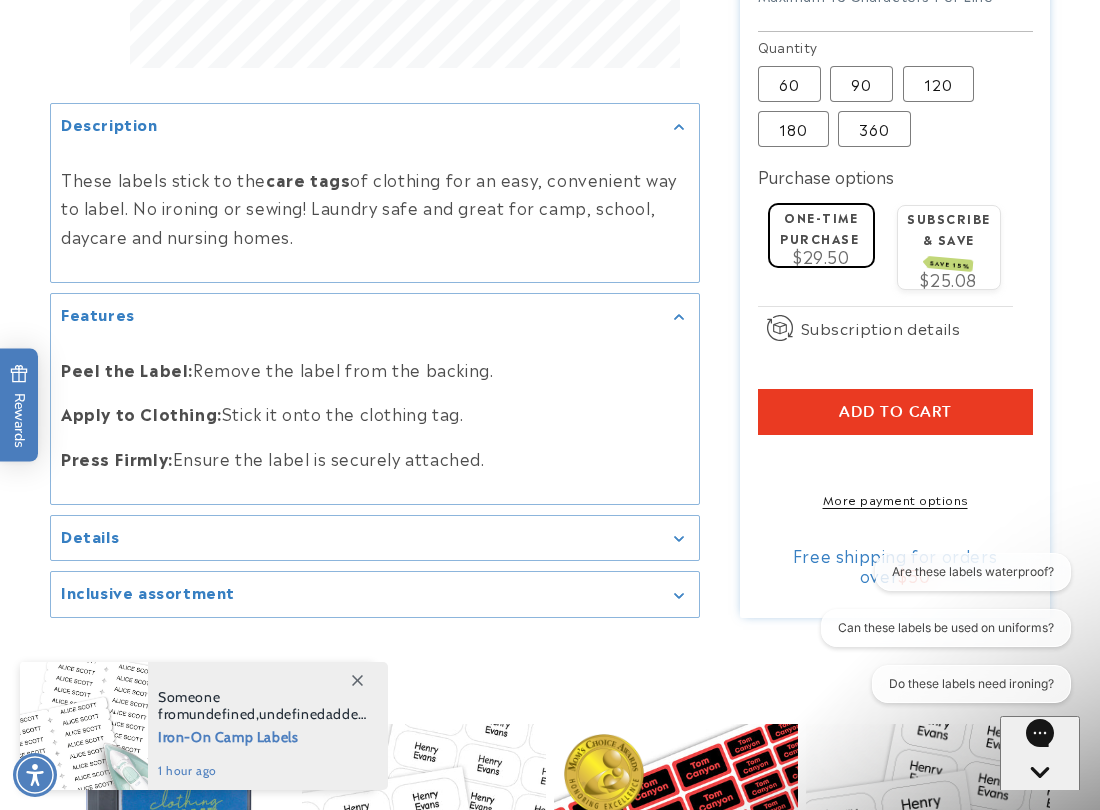 click on "Details" at bounding box center [375, 538] 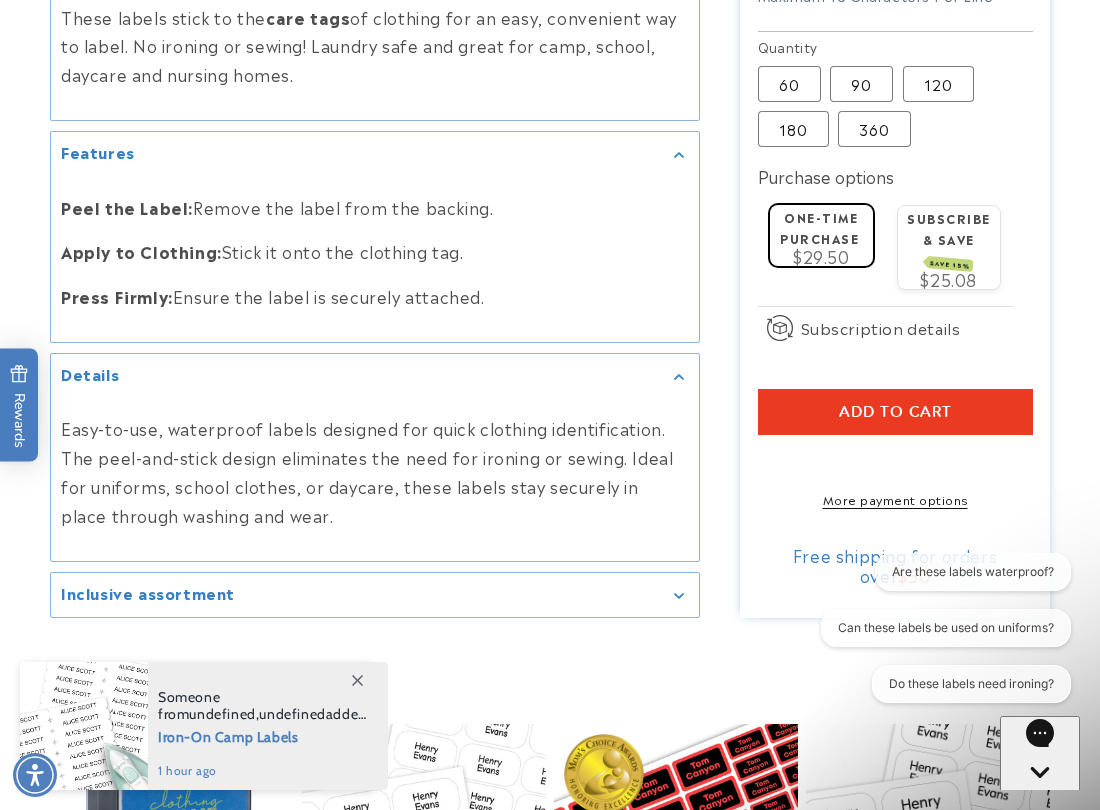 click on "Inclusive assortment" at bounding box center (375, 595) 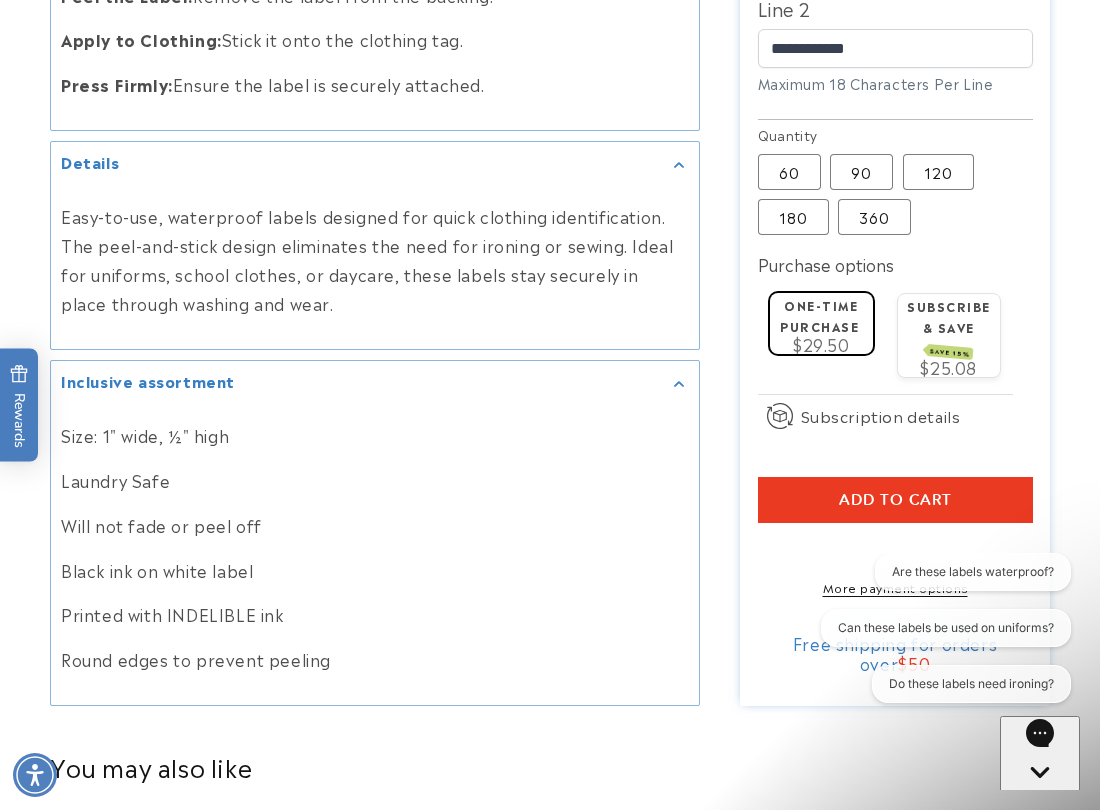 click on "Size: 1" wide, ½" high Laundry Safe Will not fade or peel off Black ink on white label Printed with INDELIBLE ink Round edges to prevent peeling" at bounding box center [375, 547] 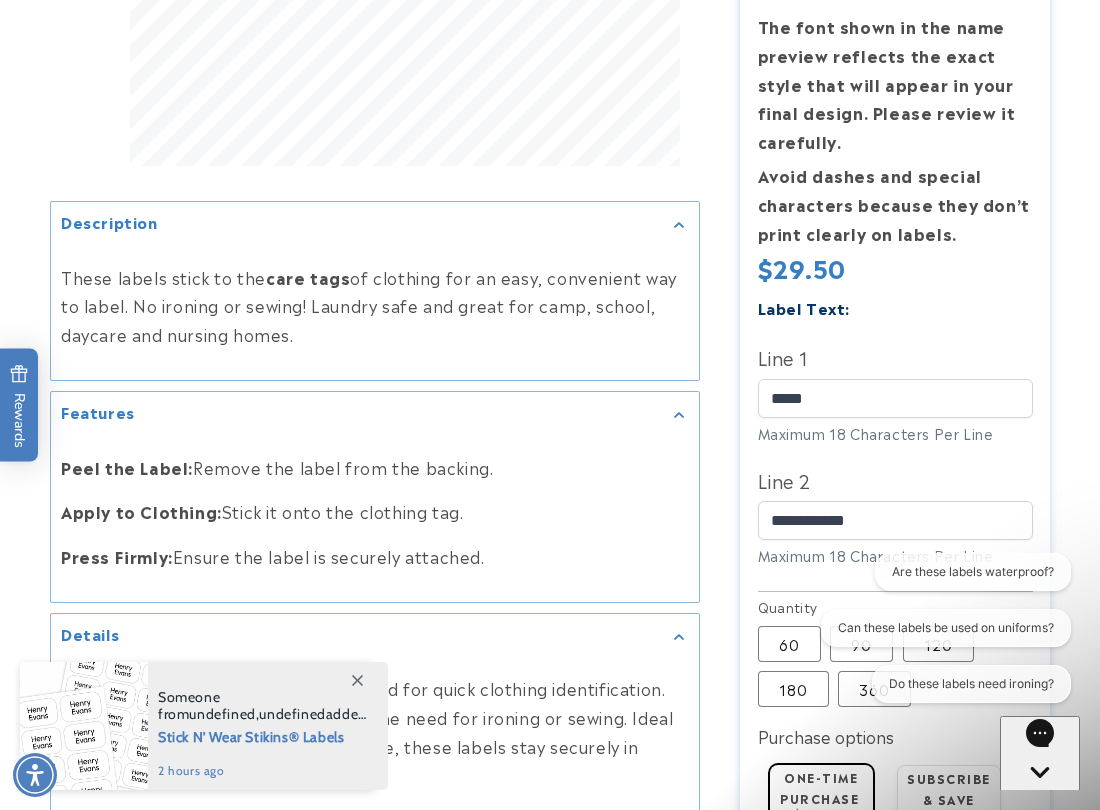 scroll, scrollTop: 840, scrollLeft: 0, axis: vertical 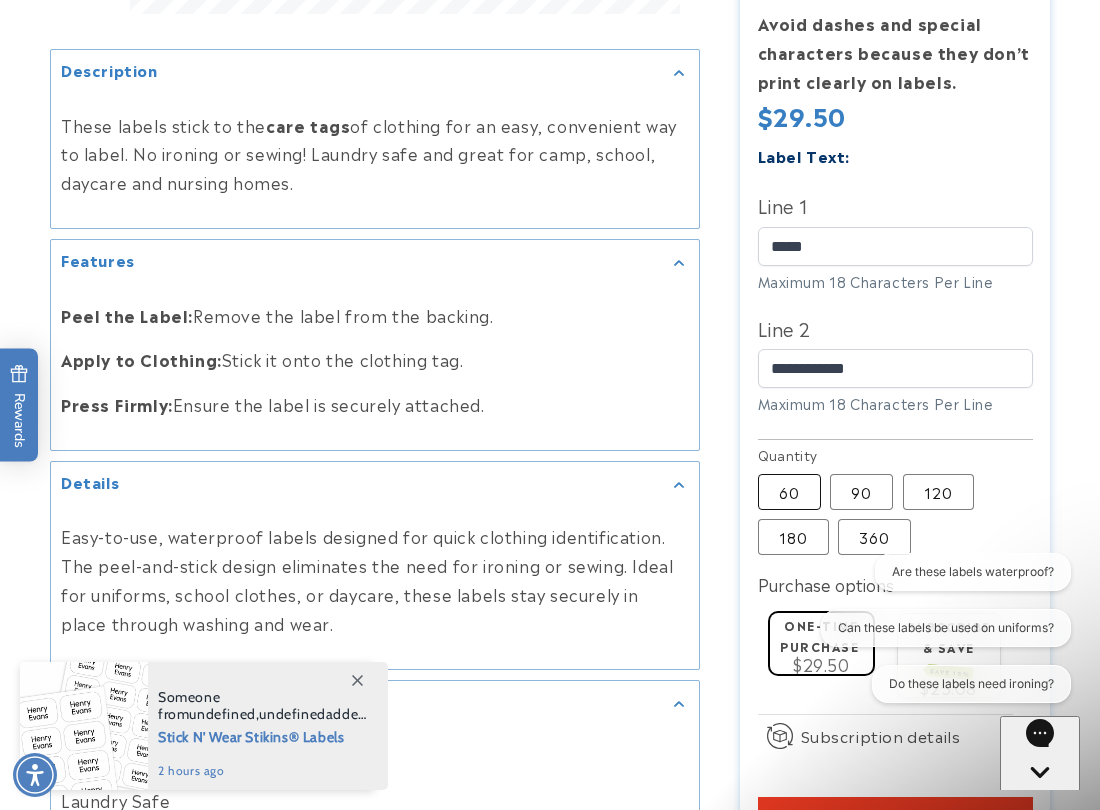 click on "60 Variant sold out or unavailable" at bounding box center [789, 492] 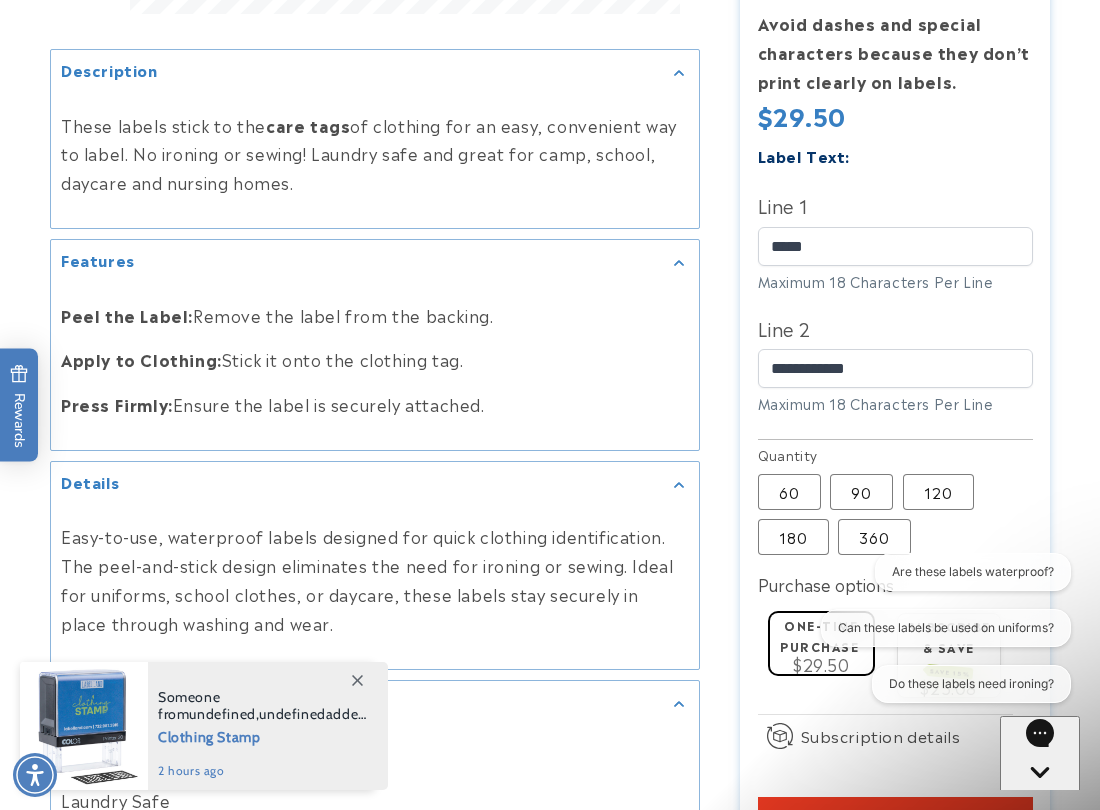 click on "Add to cart" at bounding box center (895, 820) 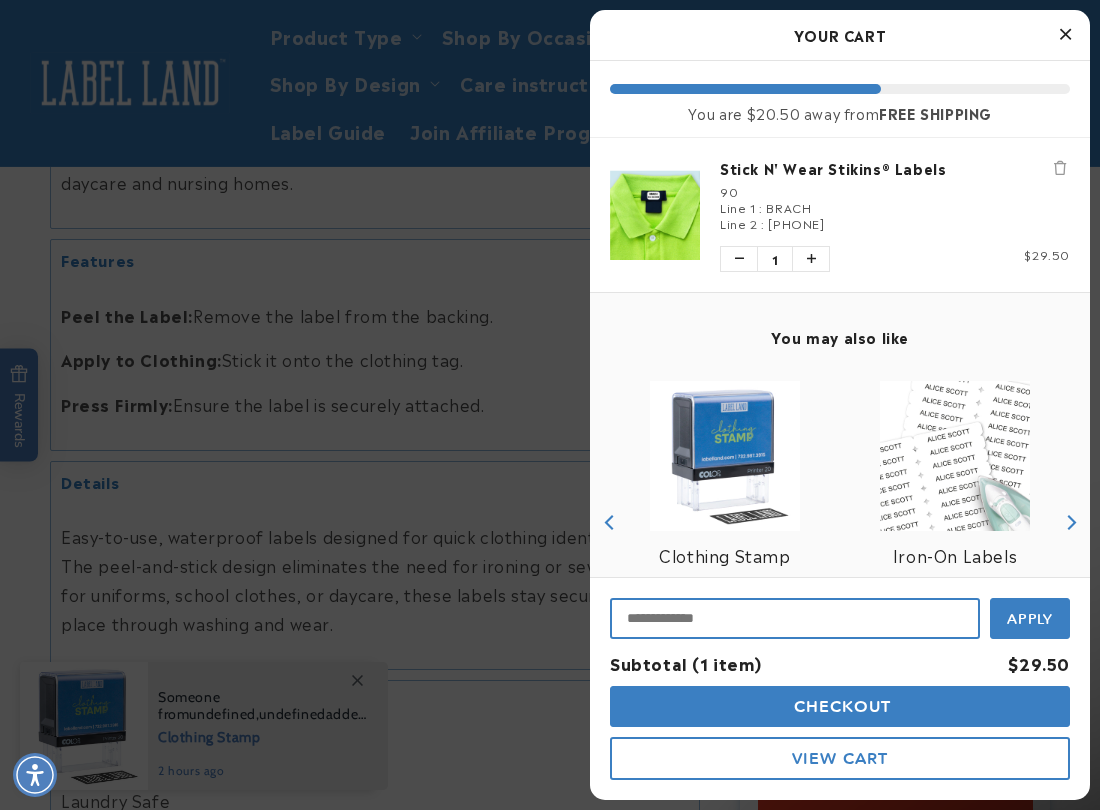 click at bounding box center [795, 618] 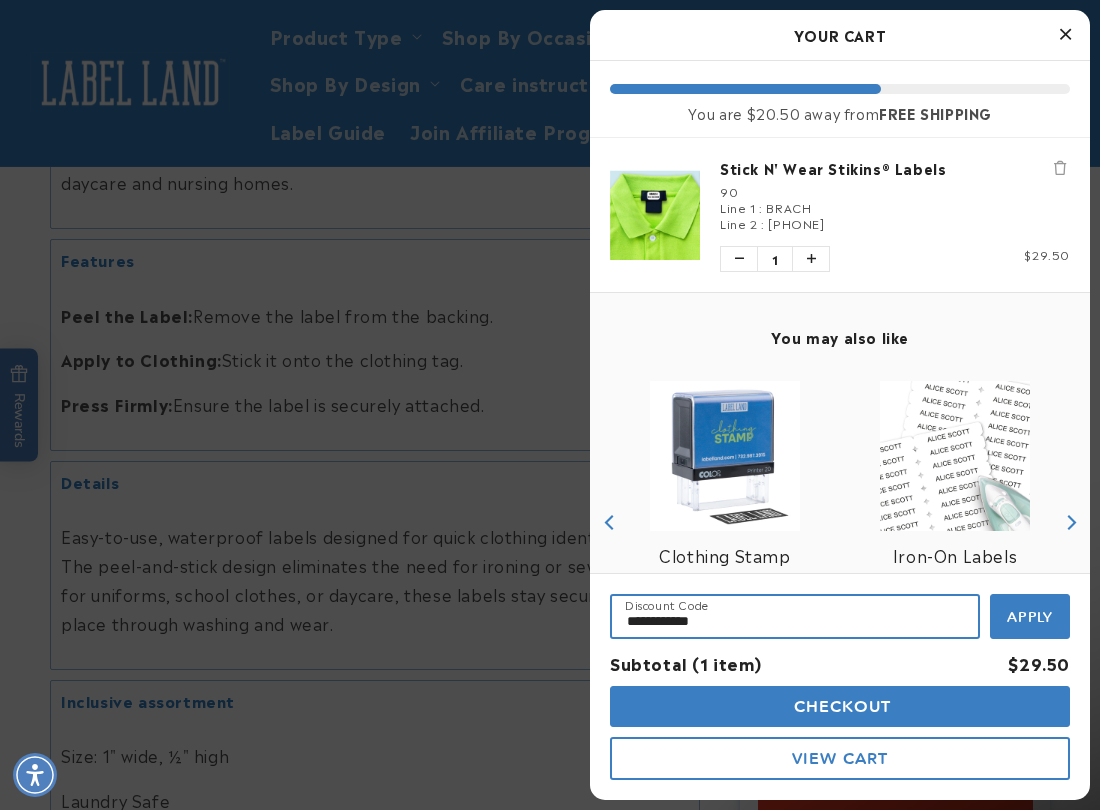 type on "**********" 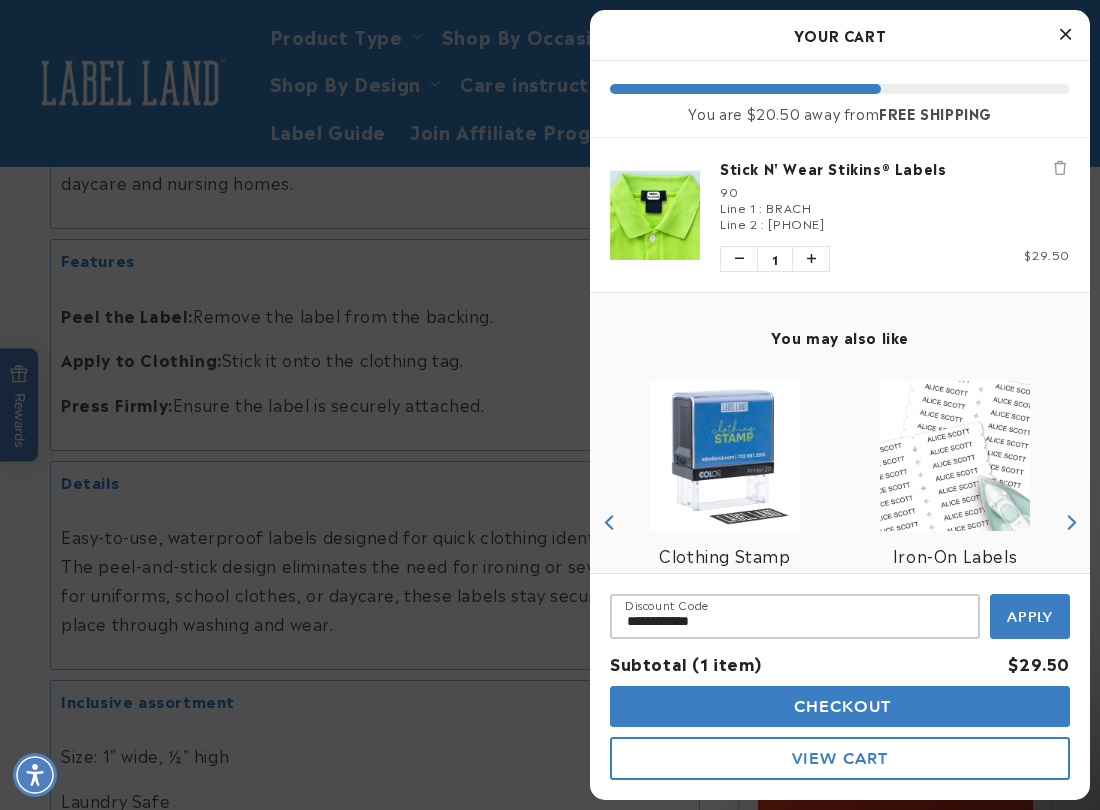 click on "Apply" at bounding box center (1030, 617) 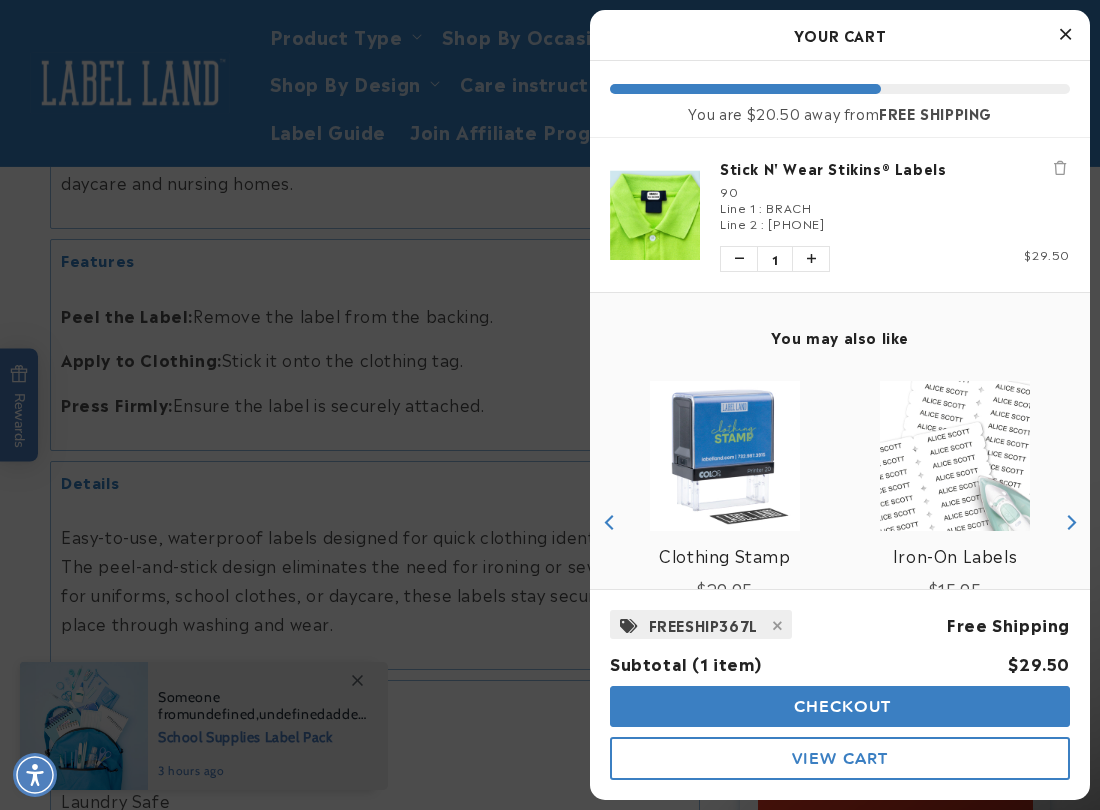click on "Checkout" at bounding box center (840, 706) 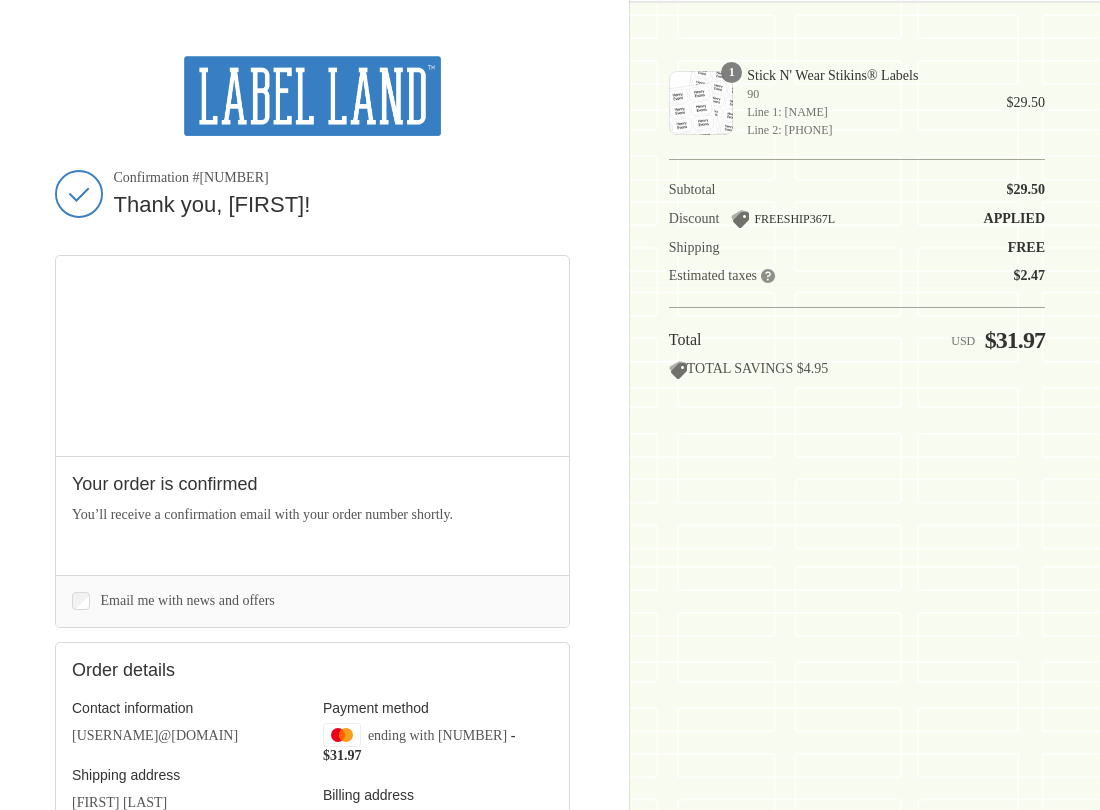 scroll, scrollTop: 0, scrollLeft: 0, axis: both 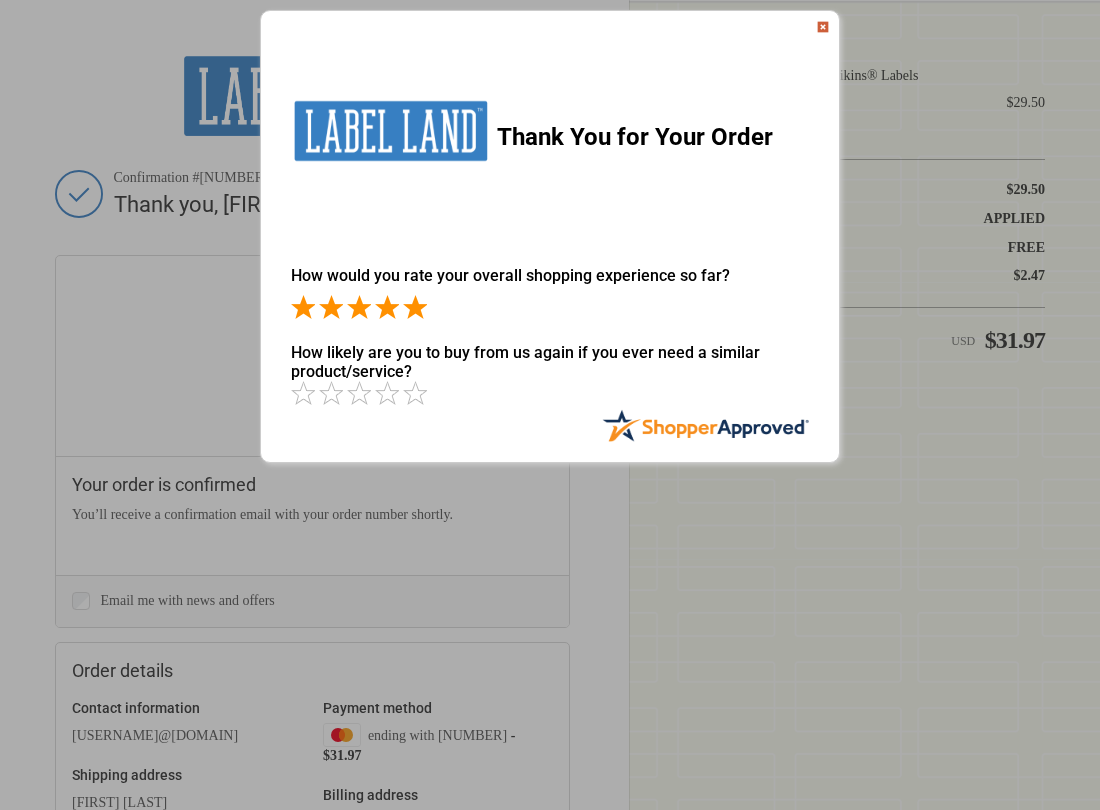 click at bounding box center [415, 307] 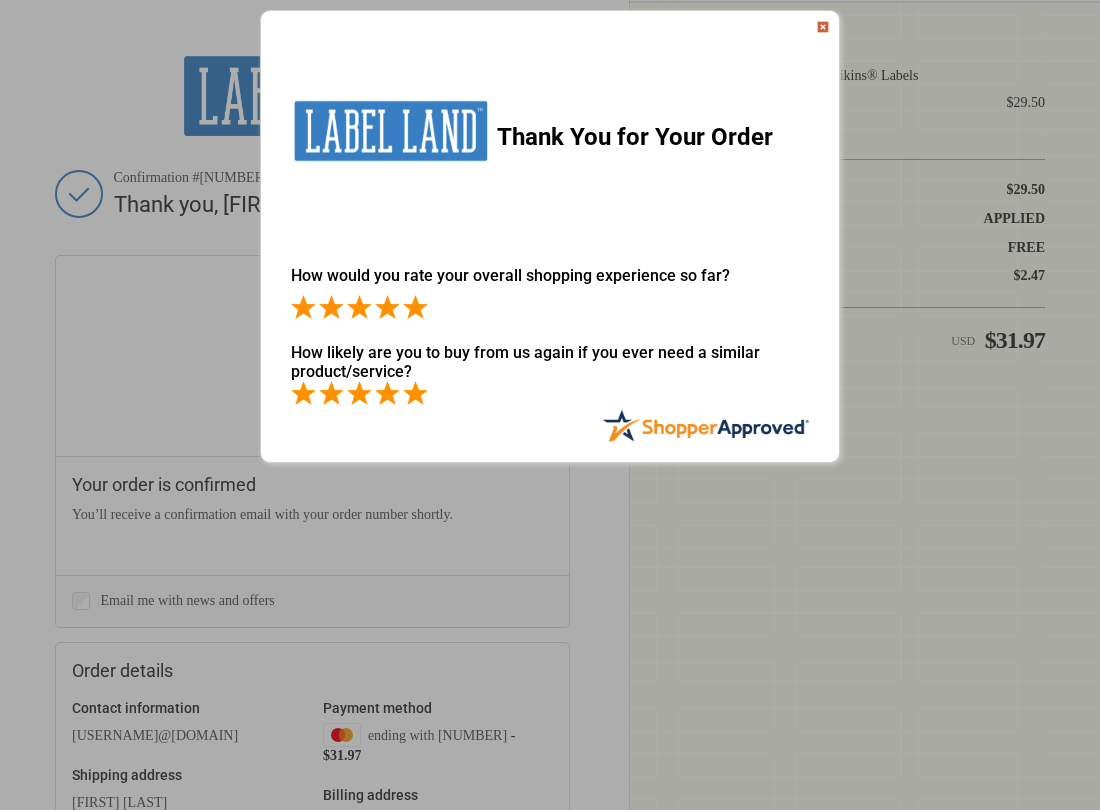click at bounding box center [415, 393] 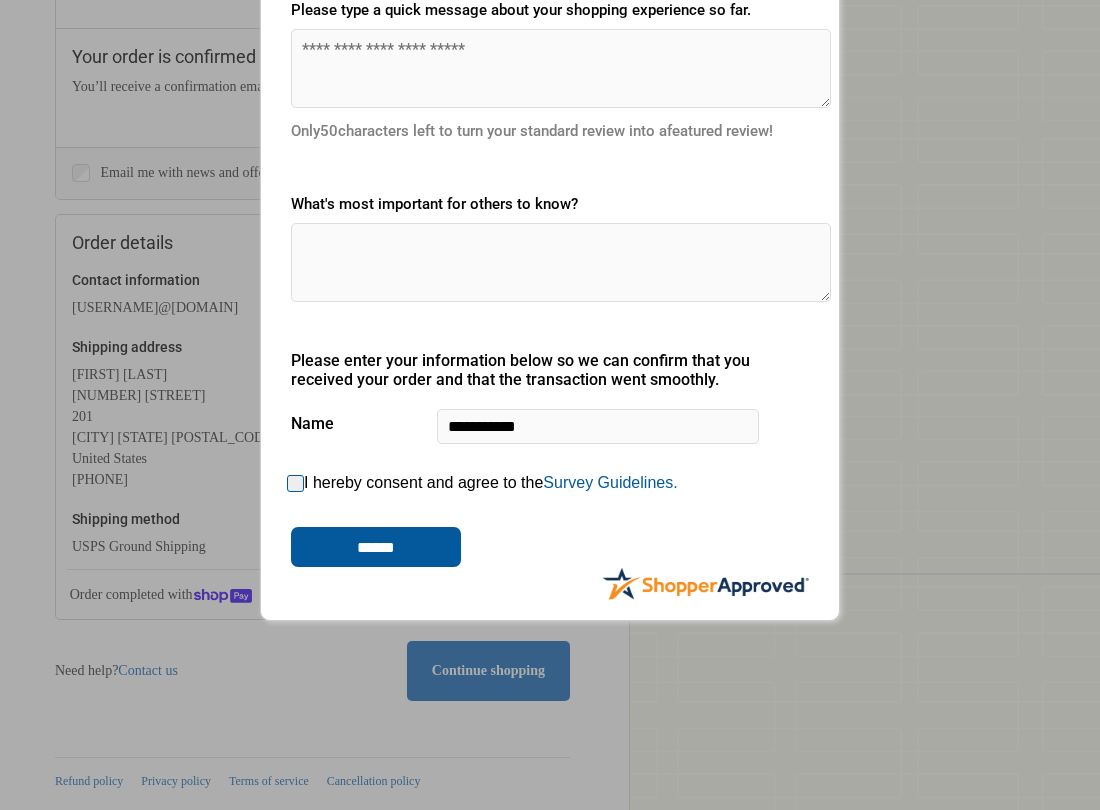 scroll, scrollTop: 560, scrollLeft: 0, axis: vertical 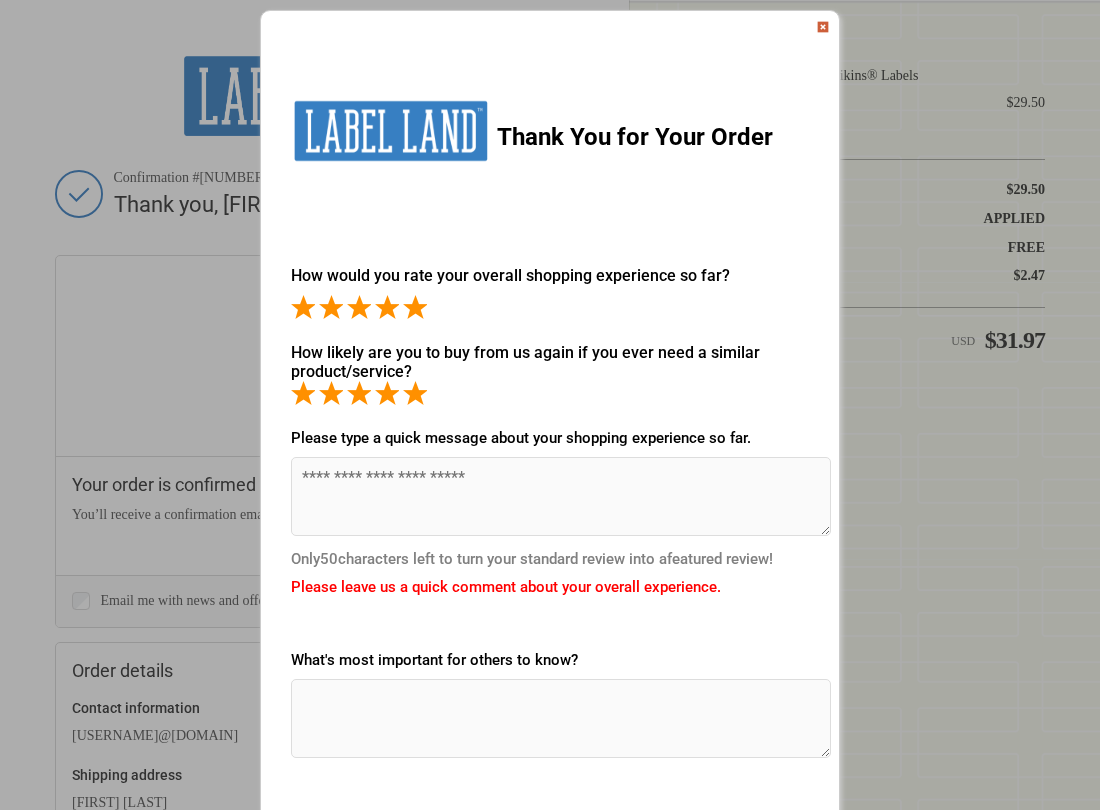 click at bounding box center (823, 27) 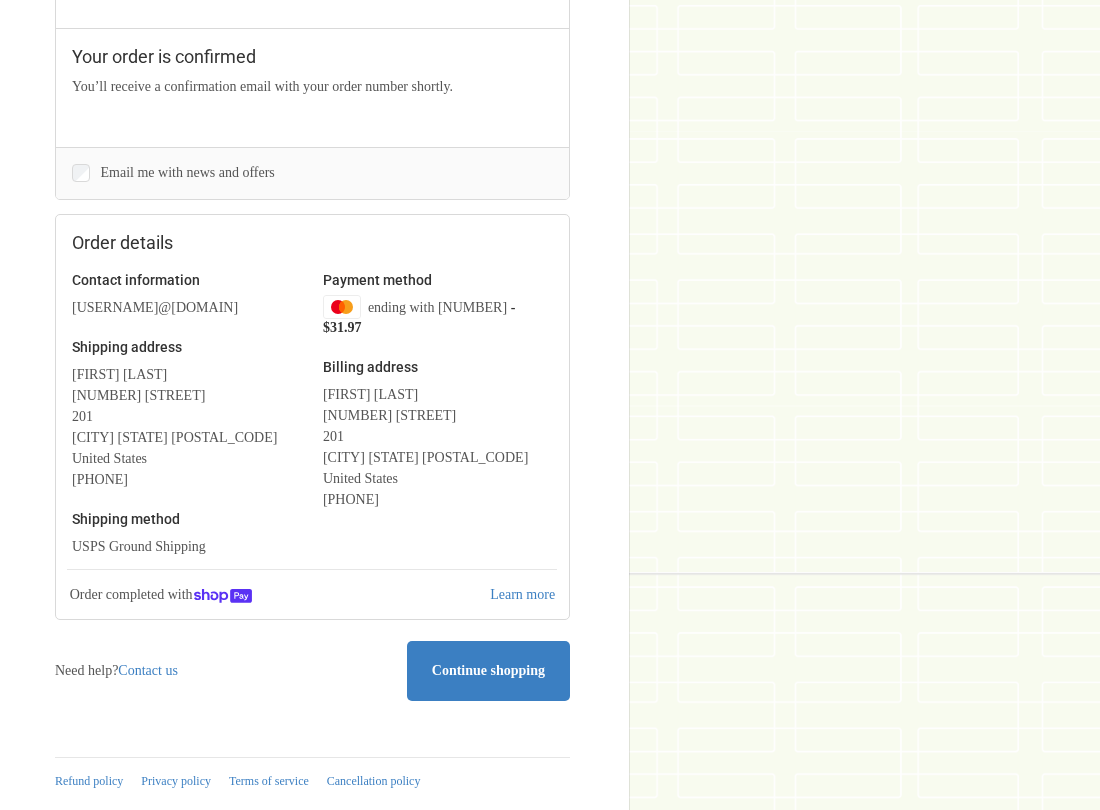 scroll, scrollTop: 840, scrollLeft: 0, axis: vertical 